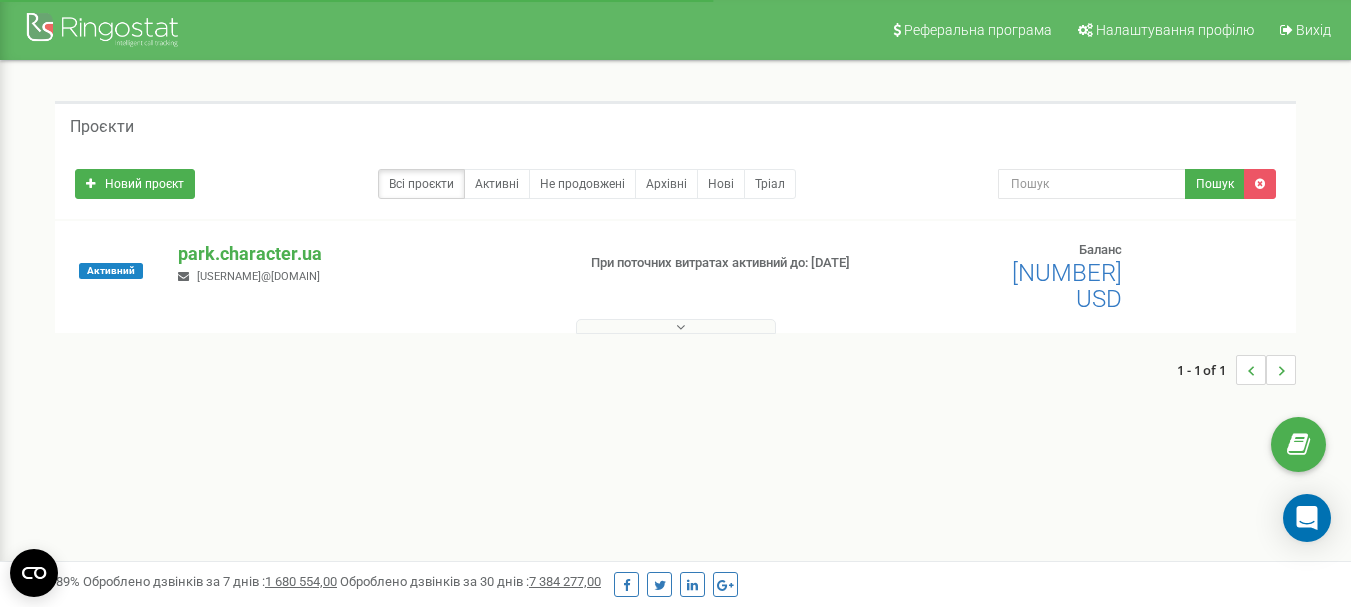 scroll, scrollTop: 0, scrollLeft: 0, axis: both 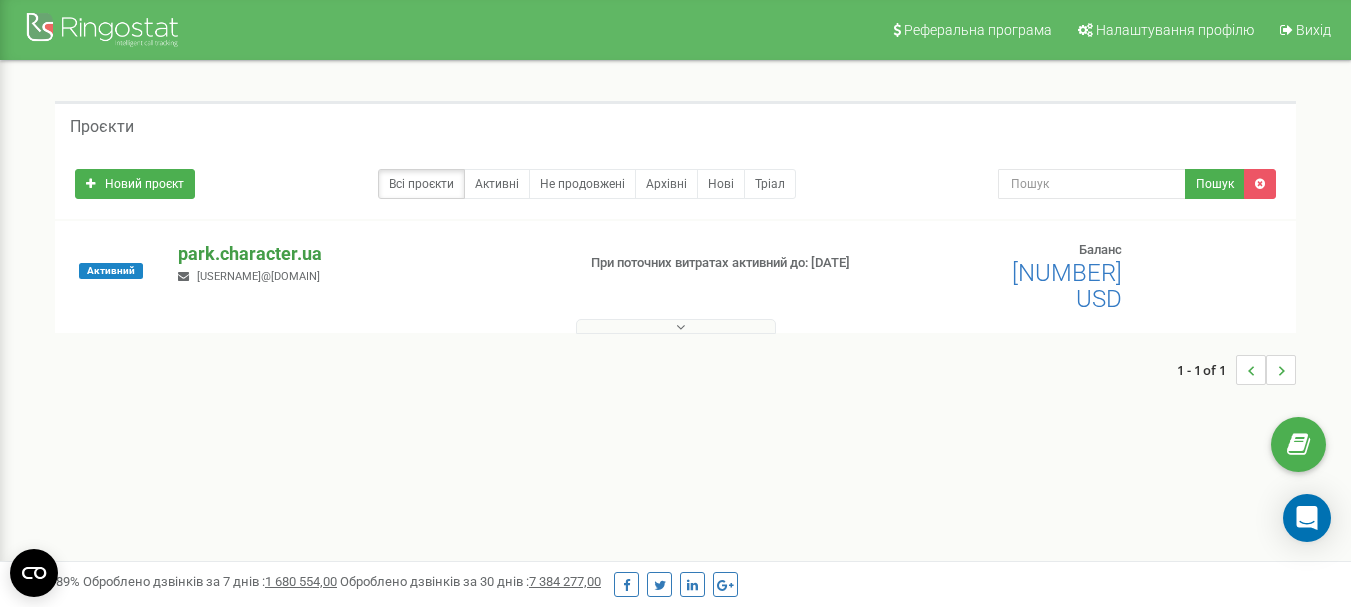 click on "park.character.ua" at bounding box center [368, 254] 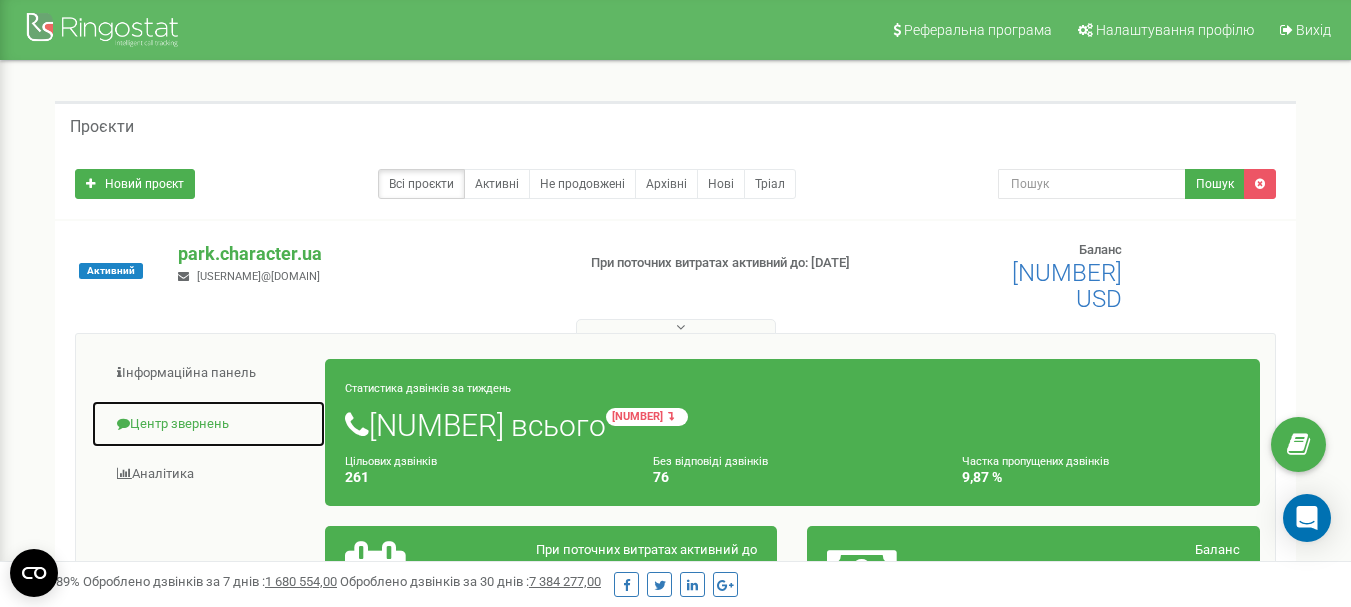 click on "Центр звернень" at bounding box center (208, 424) 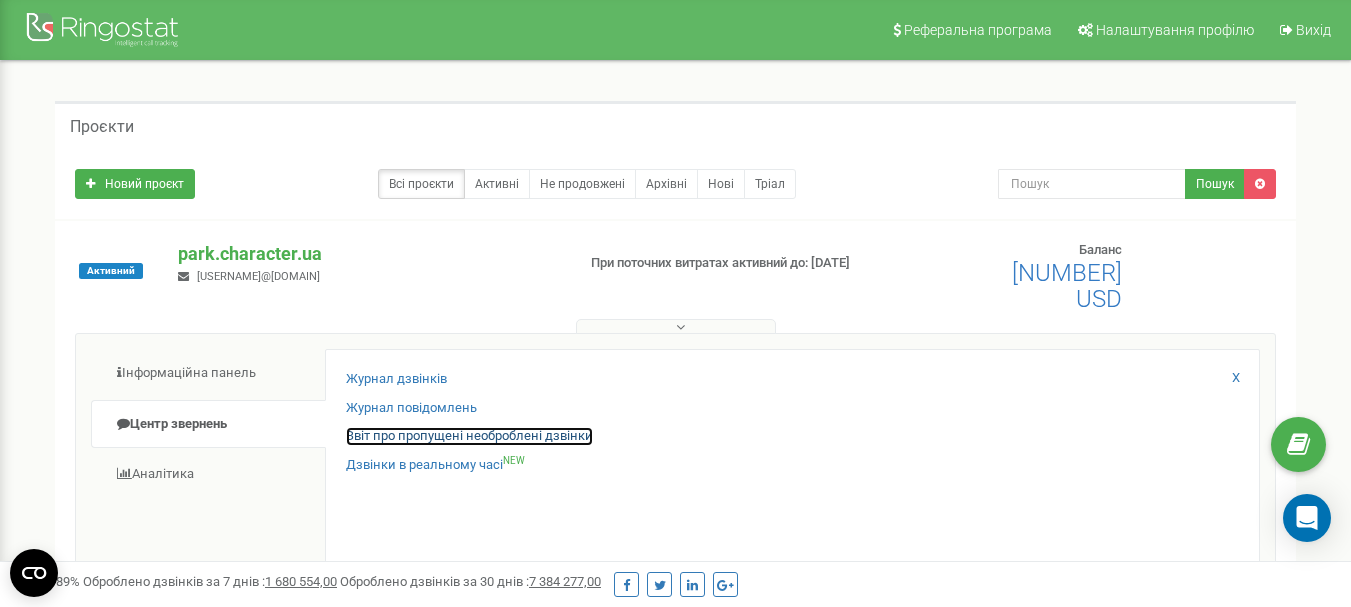 click on "Звіт про пропущені необроблені дзвінки" at bounding box center [469, 436] 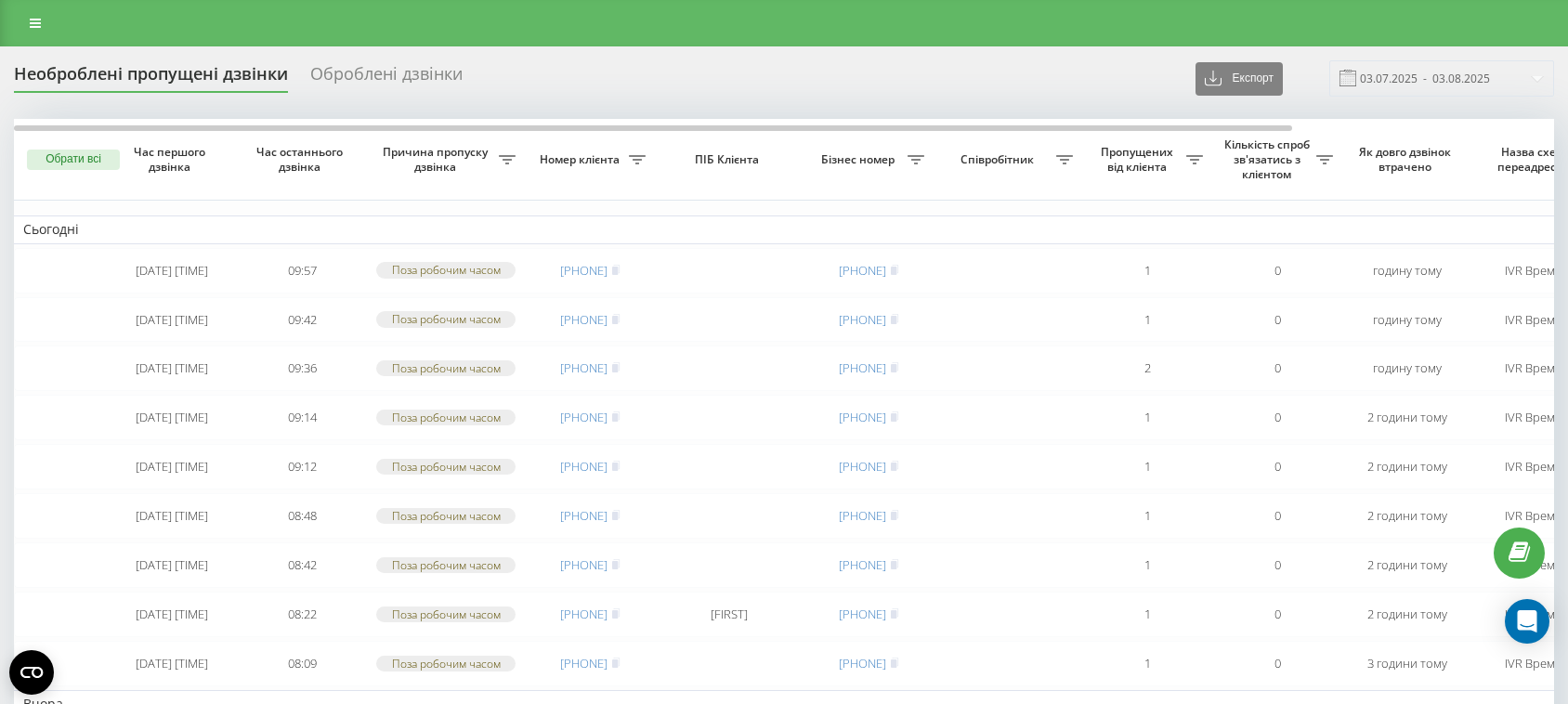 scroll, scrollTop: 0, scrollLeft: 0, axis: both 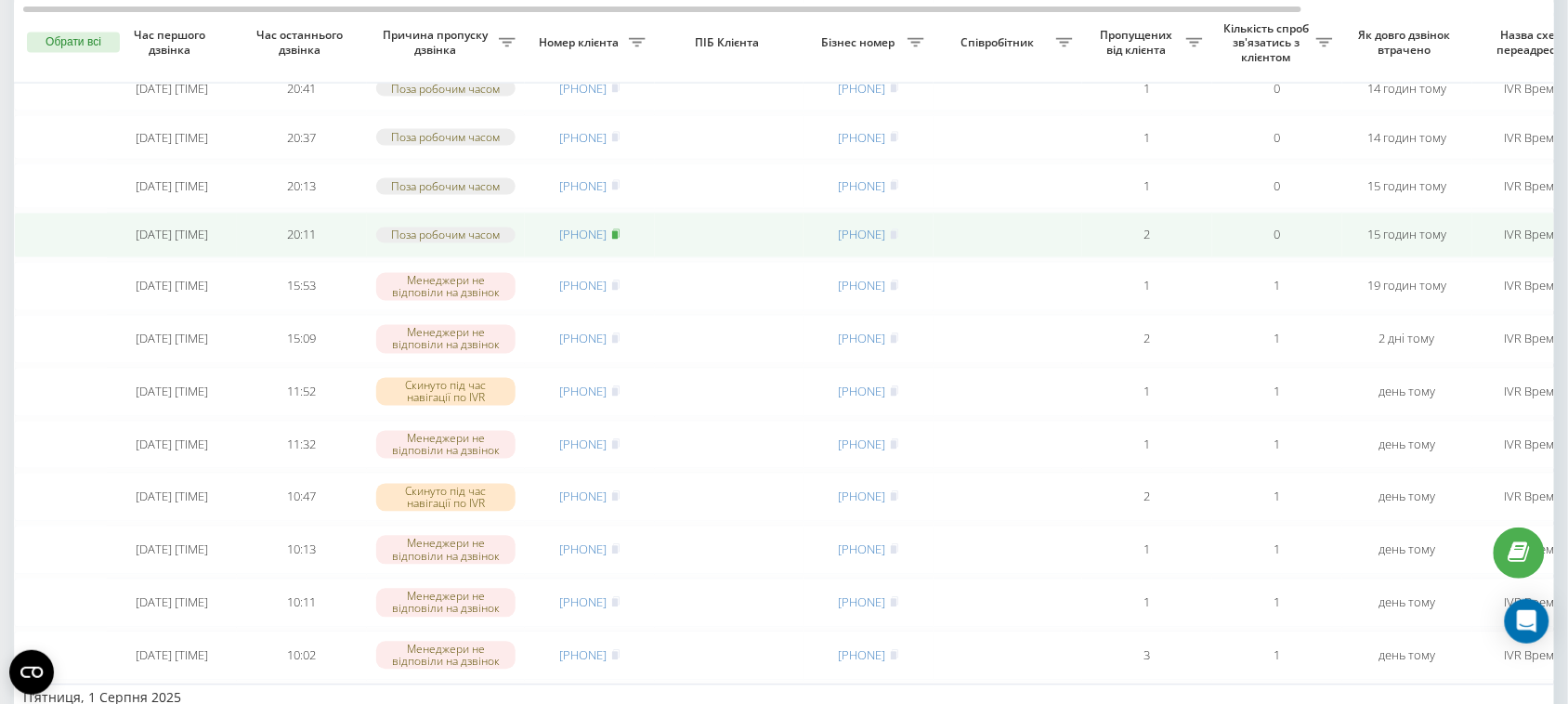 click 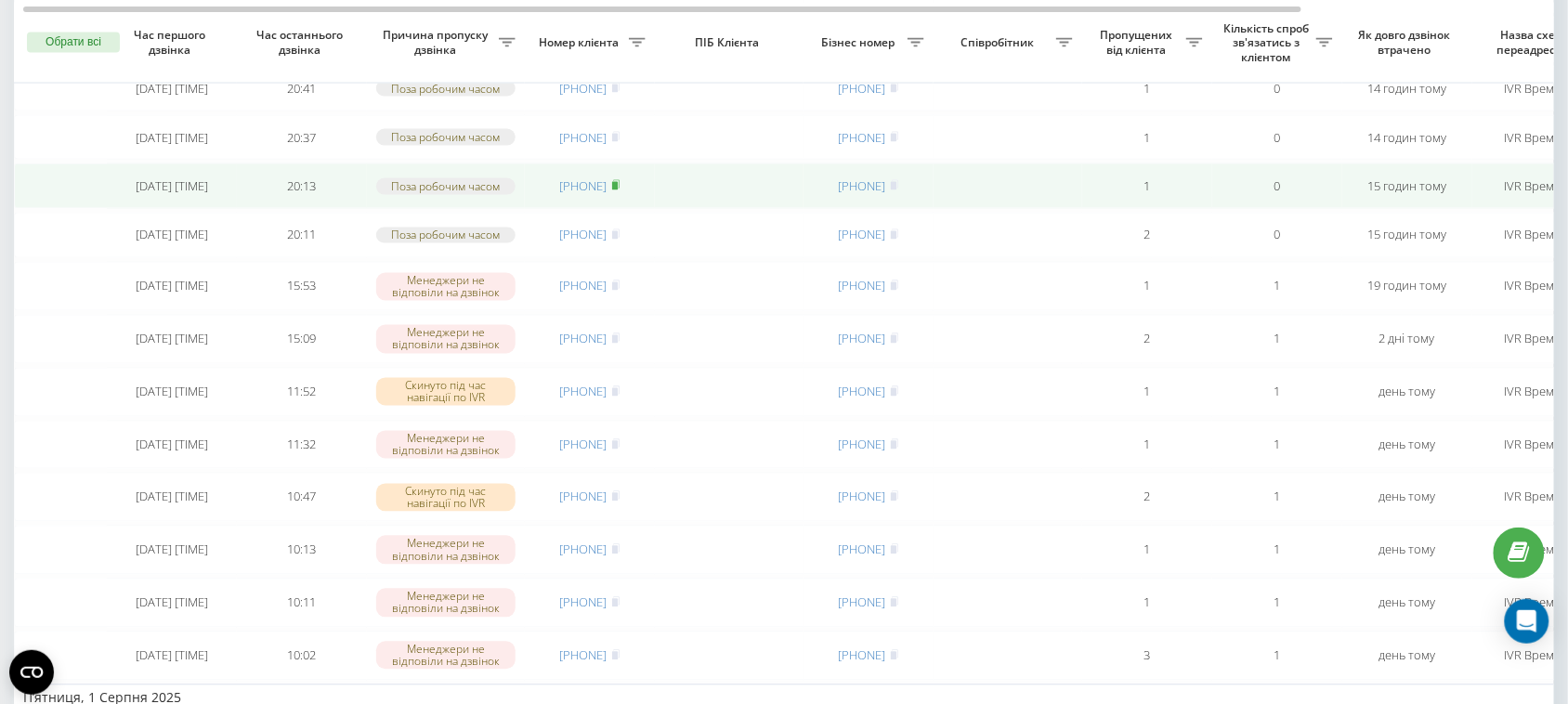 click 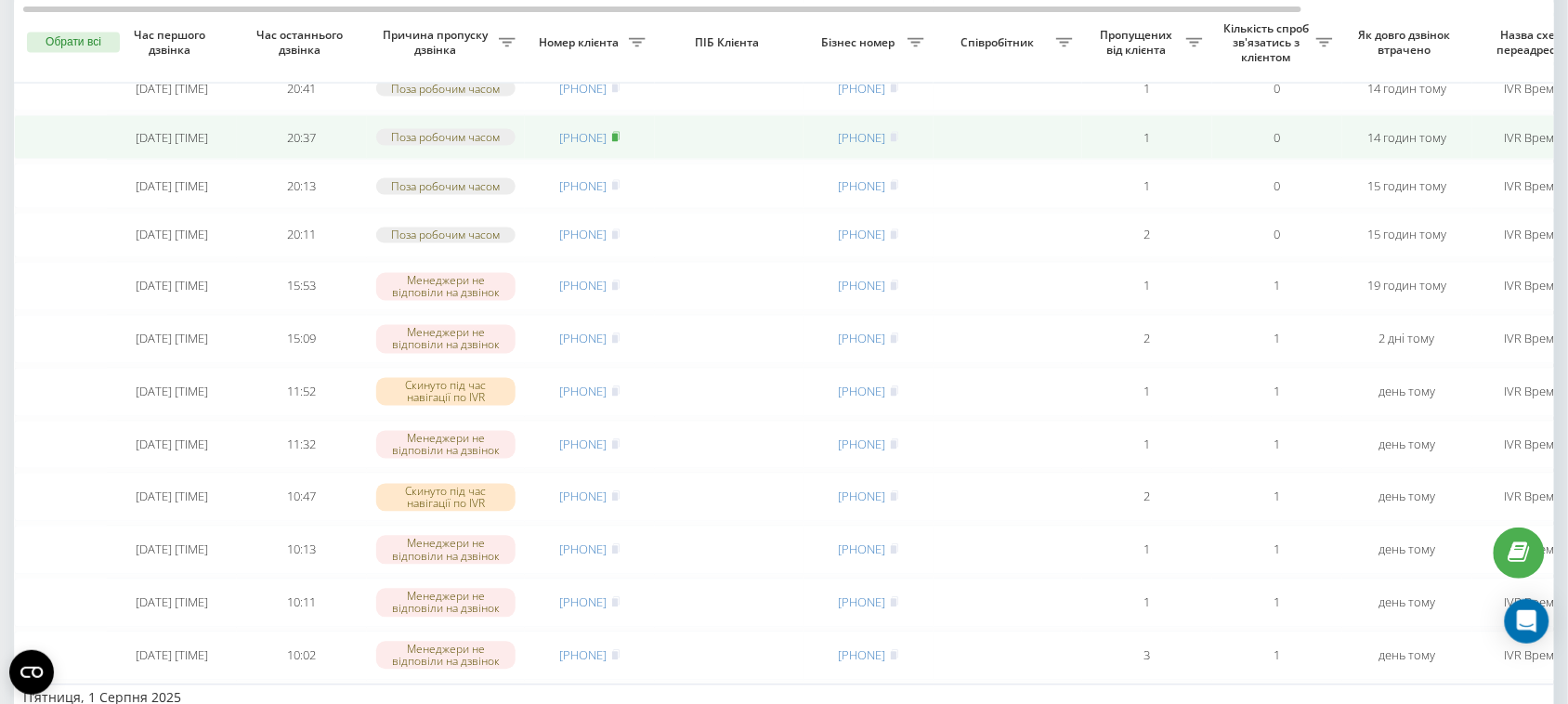 click 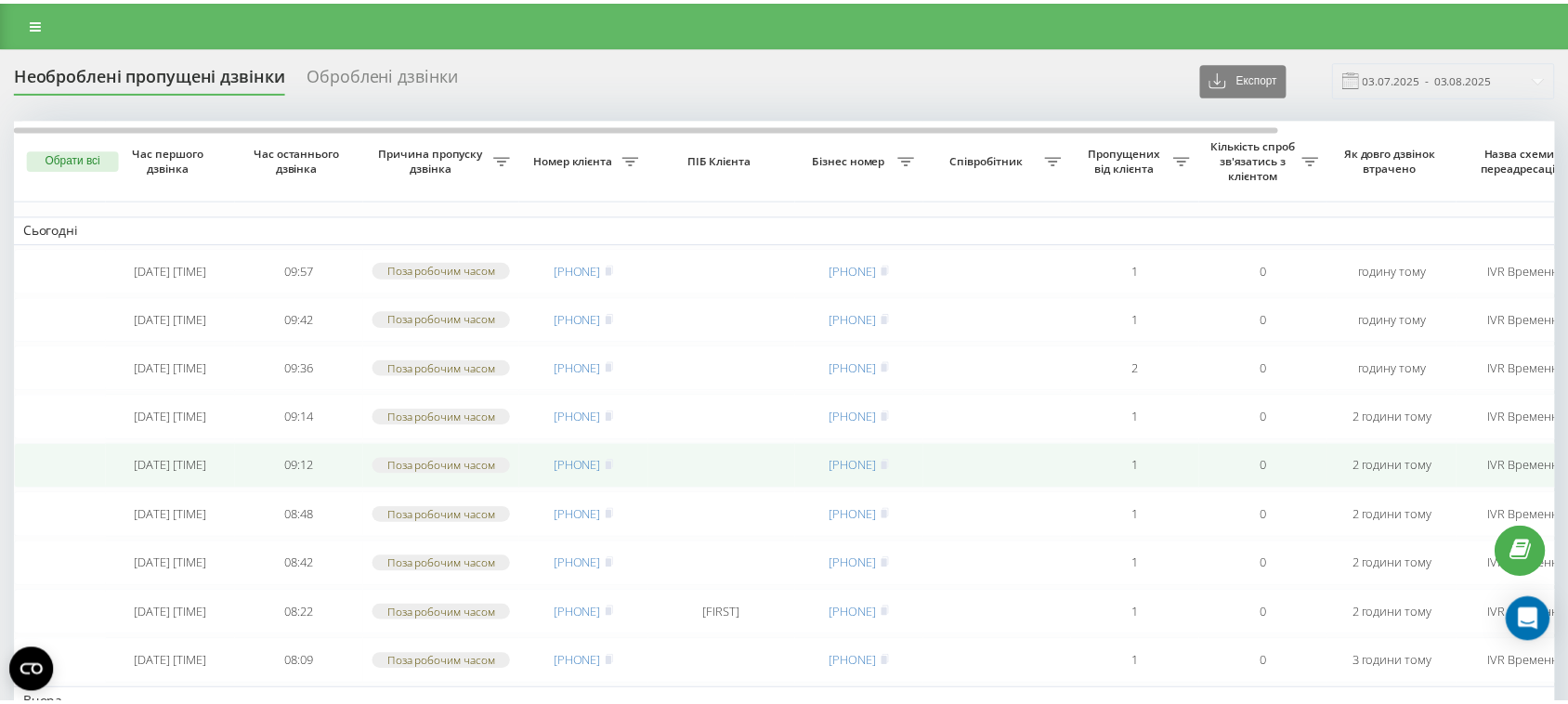 scroll, scrollTop: 0, scrollLeft: 0, axis: both 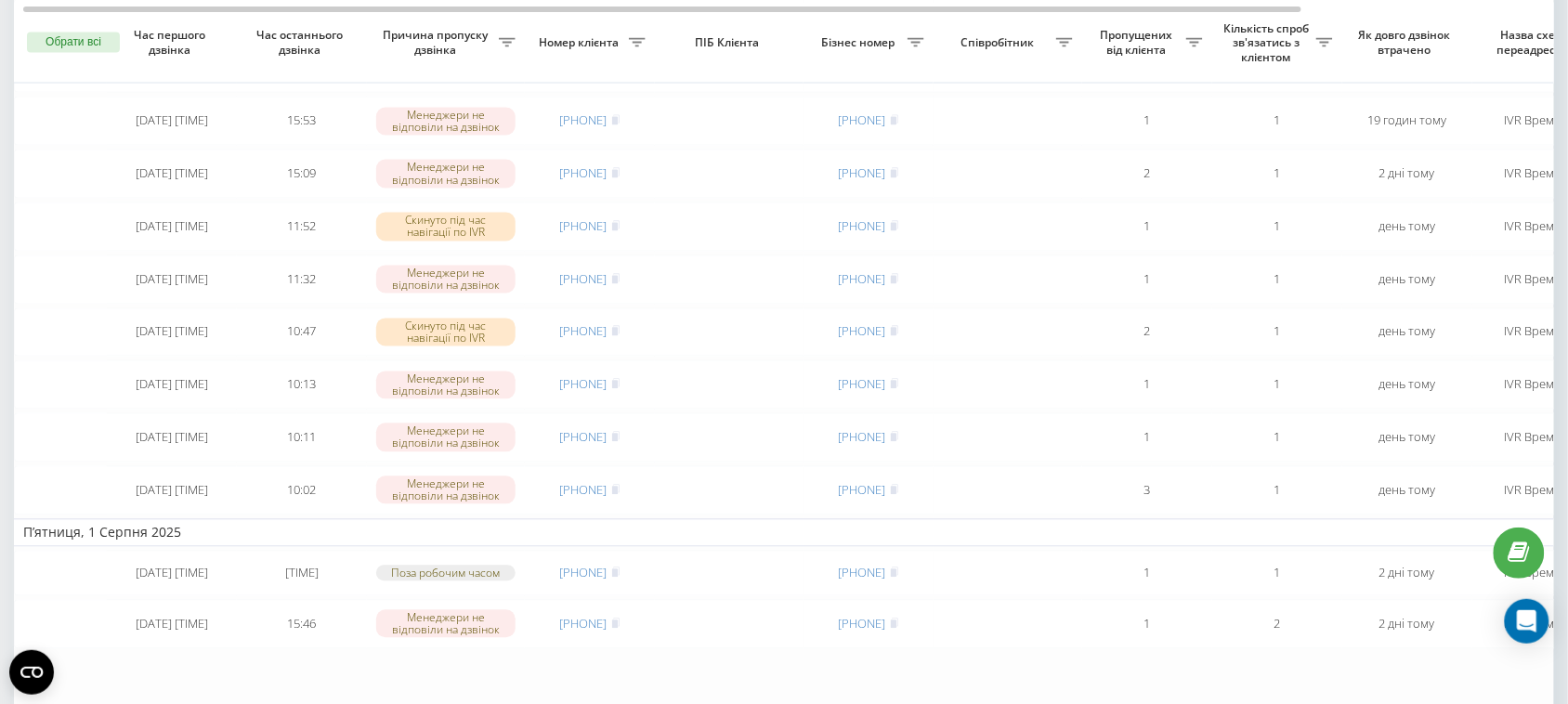 click 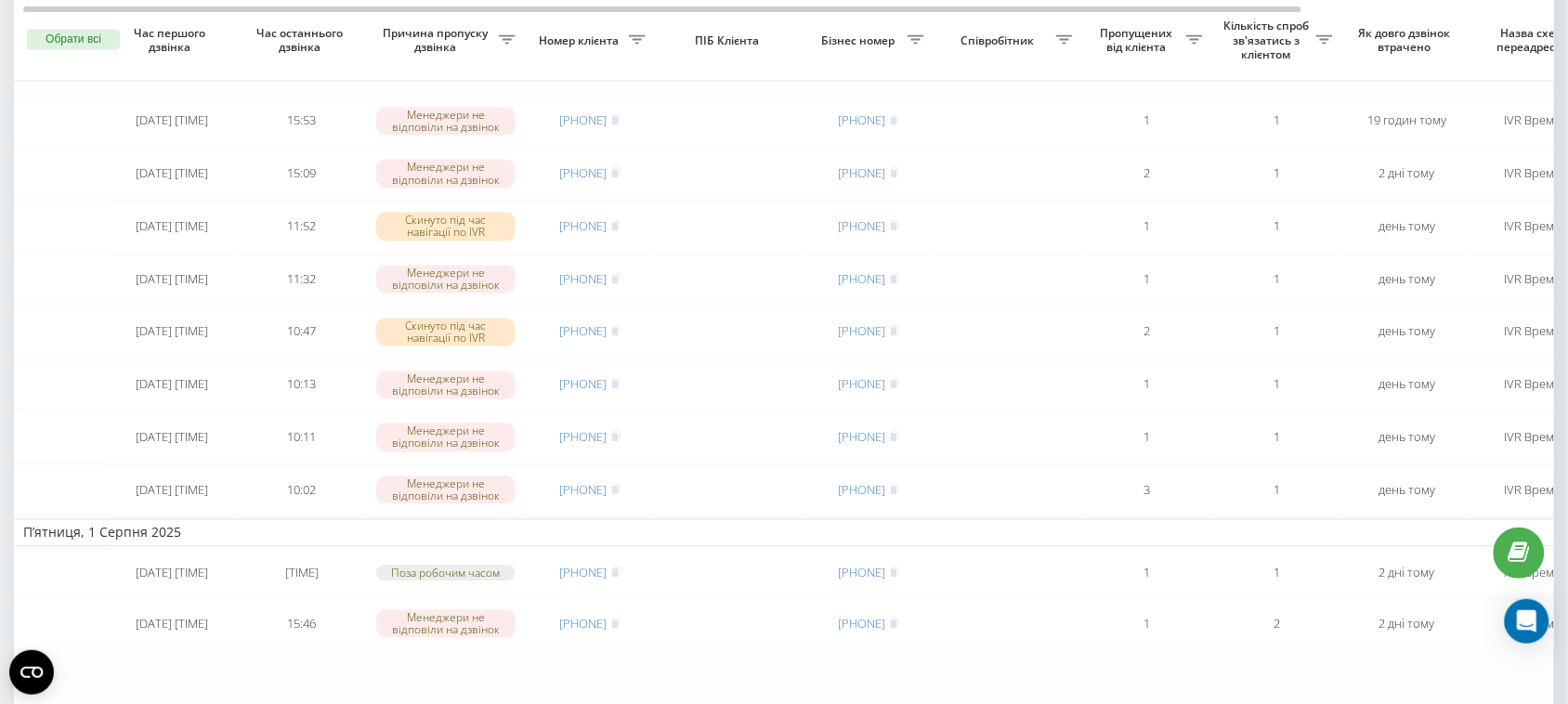 scroll, scrollTop: 813, scrollLeft: 0, axis: vertical 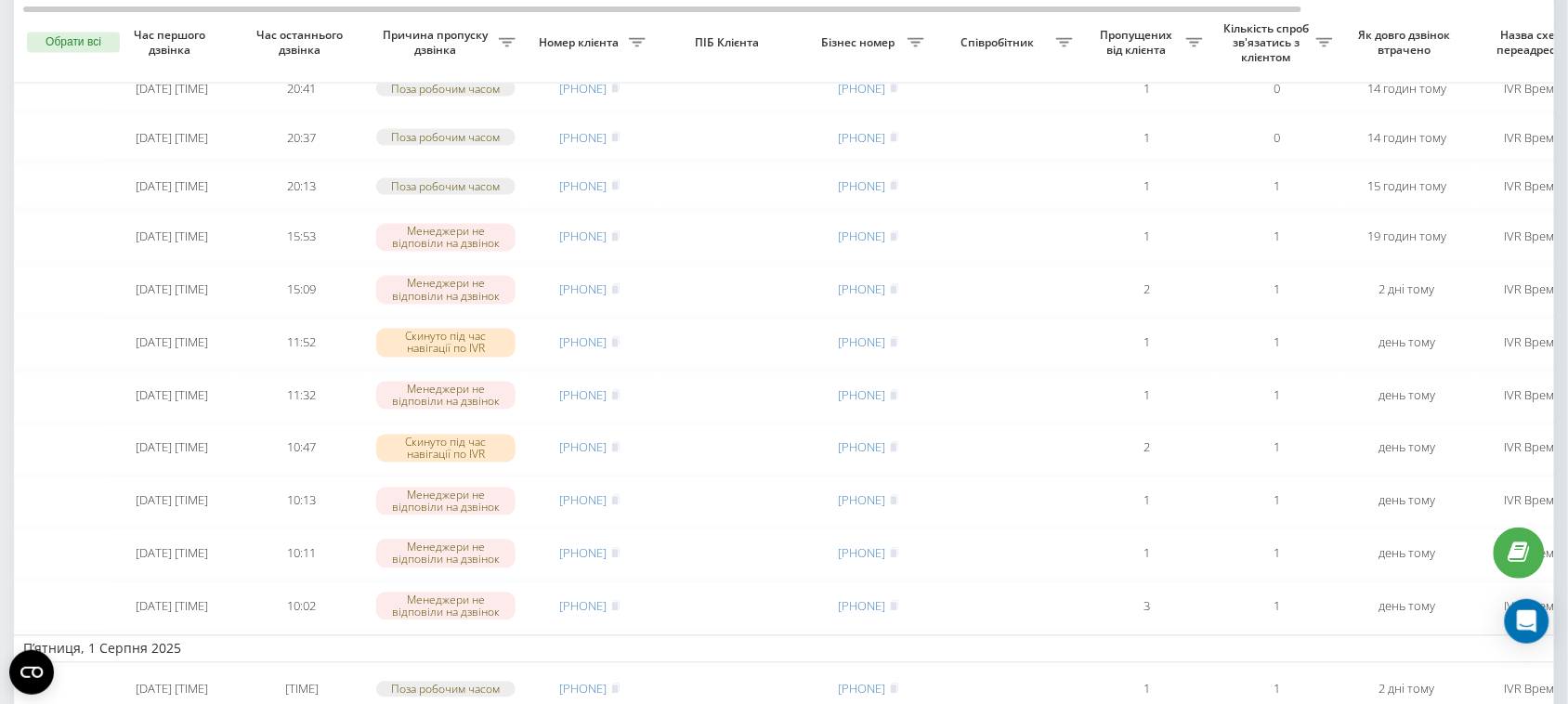 click 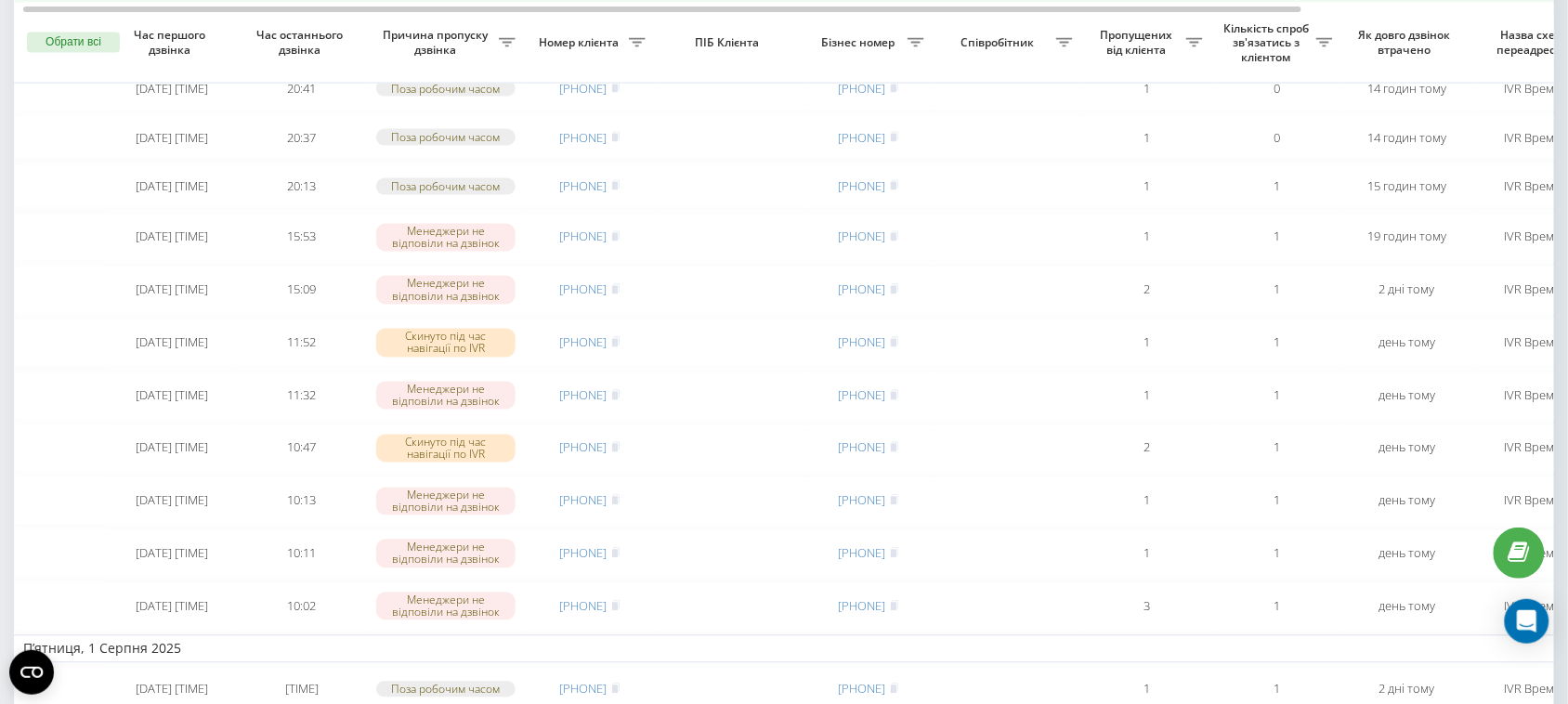 click 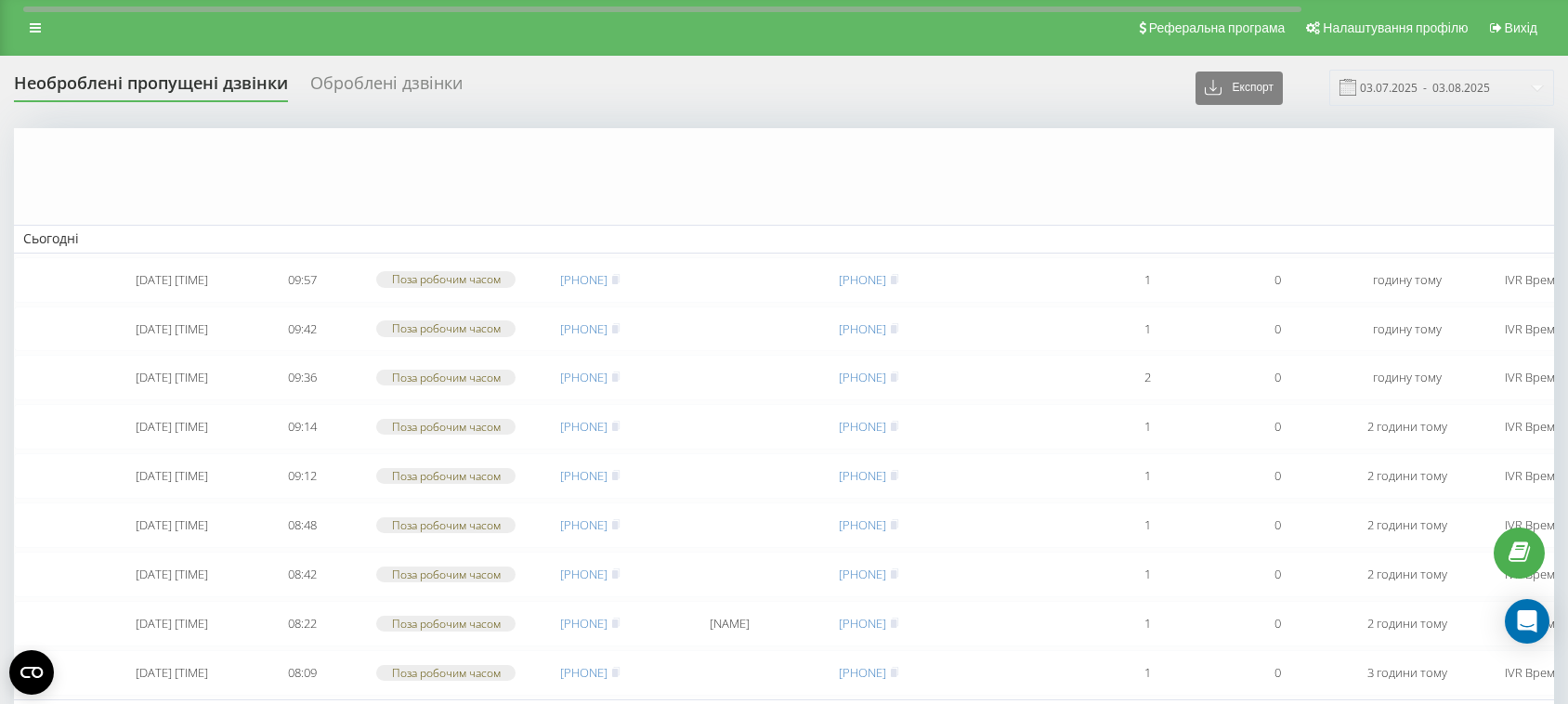 scroll, scrollTop: 813, scrollLeft: 0, axis: vertical 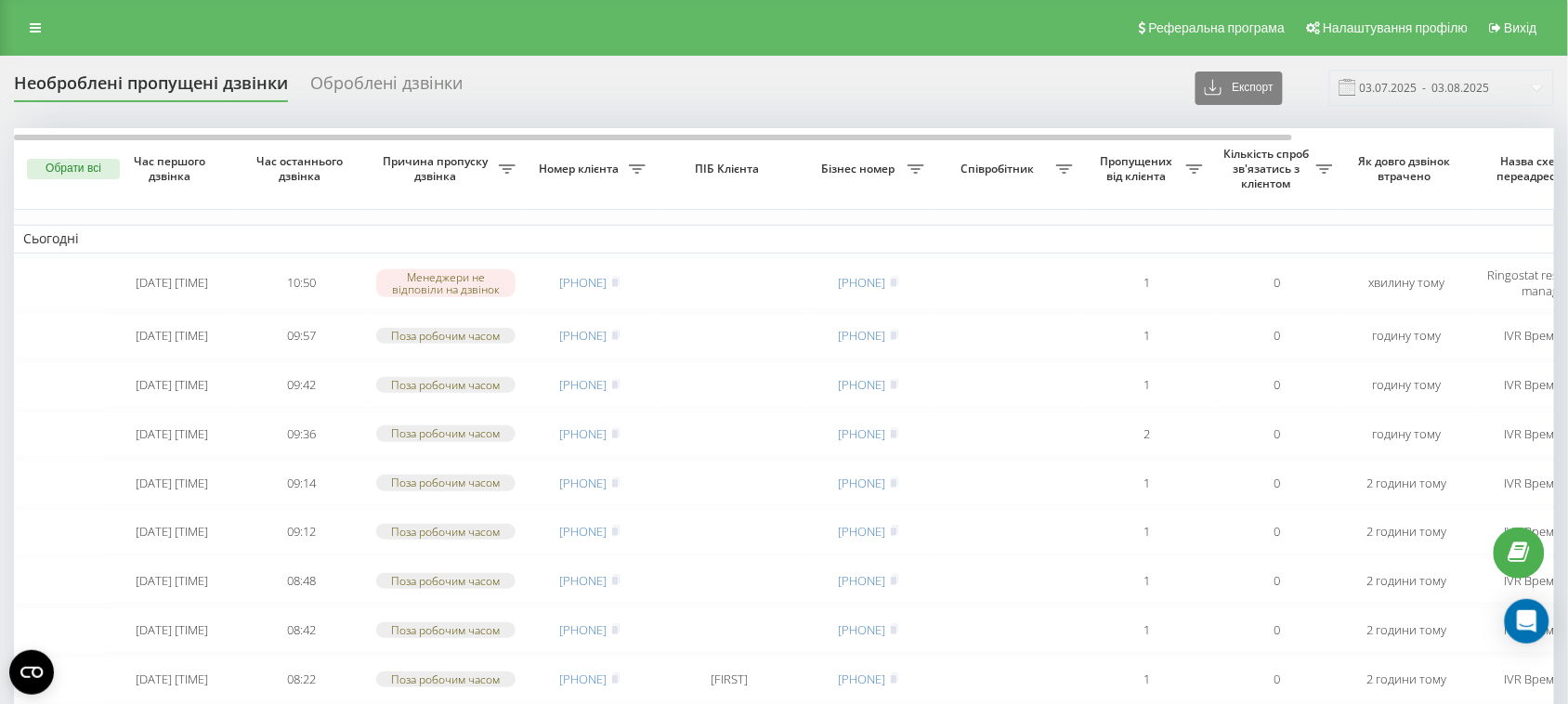 click on "Необроблені пропущені дзвінки Оброблені дзвінки Експорт .csv .xlsx 03.07.2025  -  03.08.2025 Обрати всі Час першого дзвінка Час останнього дзвінка Причина пропуску дзвінка Номер клієнта ПІБ Клієнта Бізнес номер Співробітник Пропущених від клієнта Кількість спроб зв'язатись з клієнтом Як довго дзвінок втрачено Назва схеми переадресації Коментар до дзвінка Сьогодні 2025-08-03 10:50:33 10:50 Менеджери не відповіли на дзвінок 380962840990 380503459090 1 0 хвилину тому Ringostat responsible manager Обробити Не вдалося зв'язатися Зв'язався з клієнтом за допомогою іншого каналу Інший варіант 2025-08-03 09:57:46 09:57 1 0" at bounding box center [784, 969] 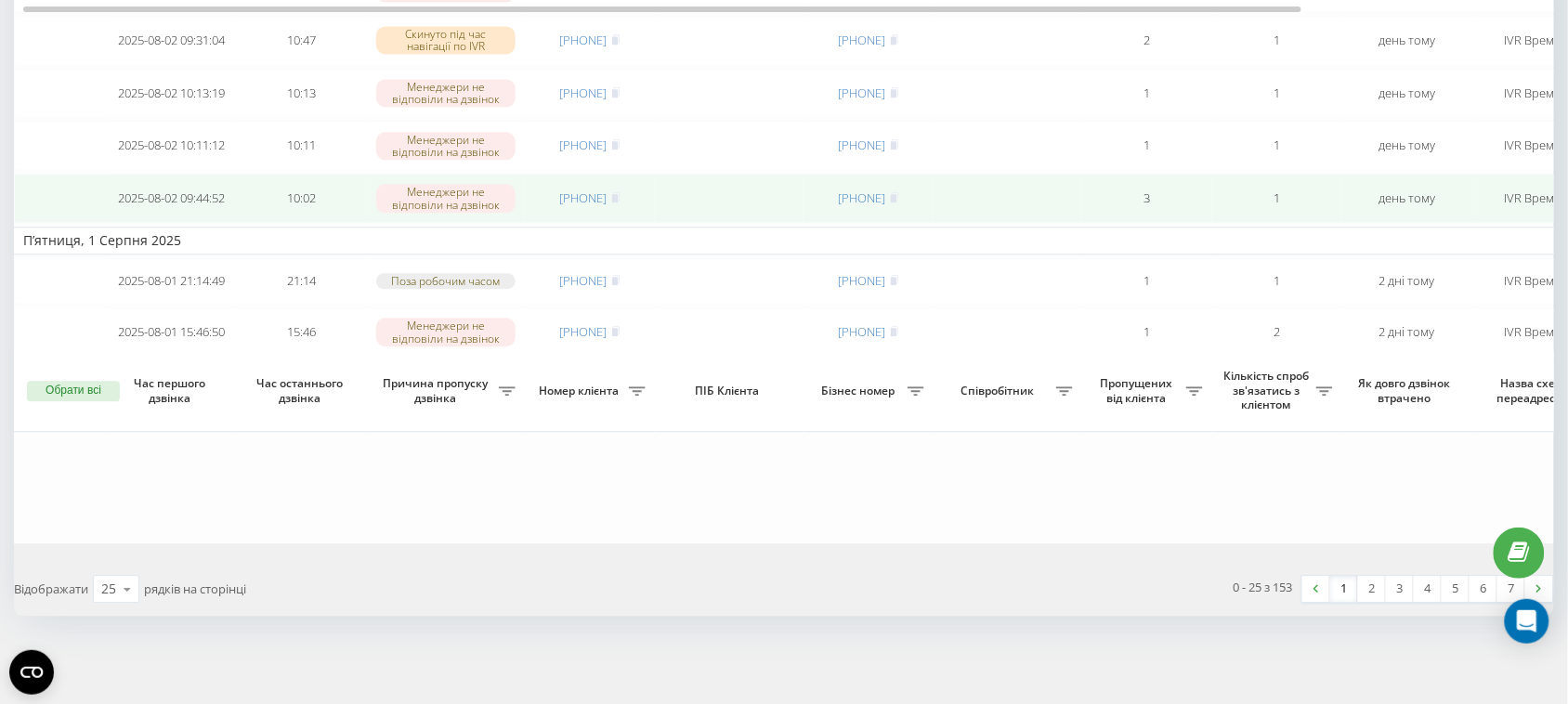 scroll, scrollTop: 1584, scrollLeft: 0, axis: vertical 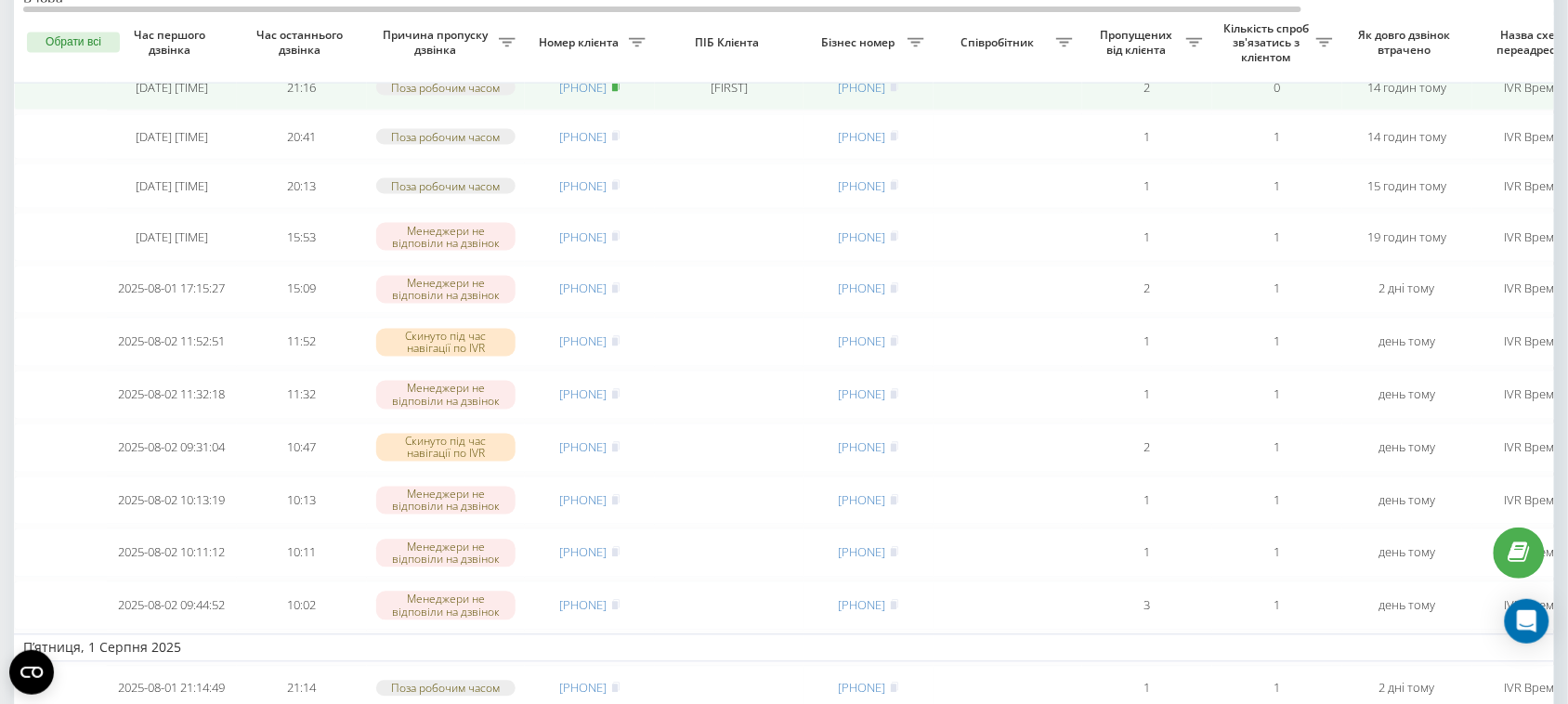 click 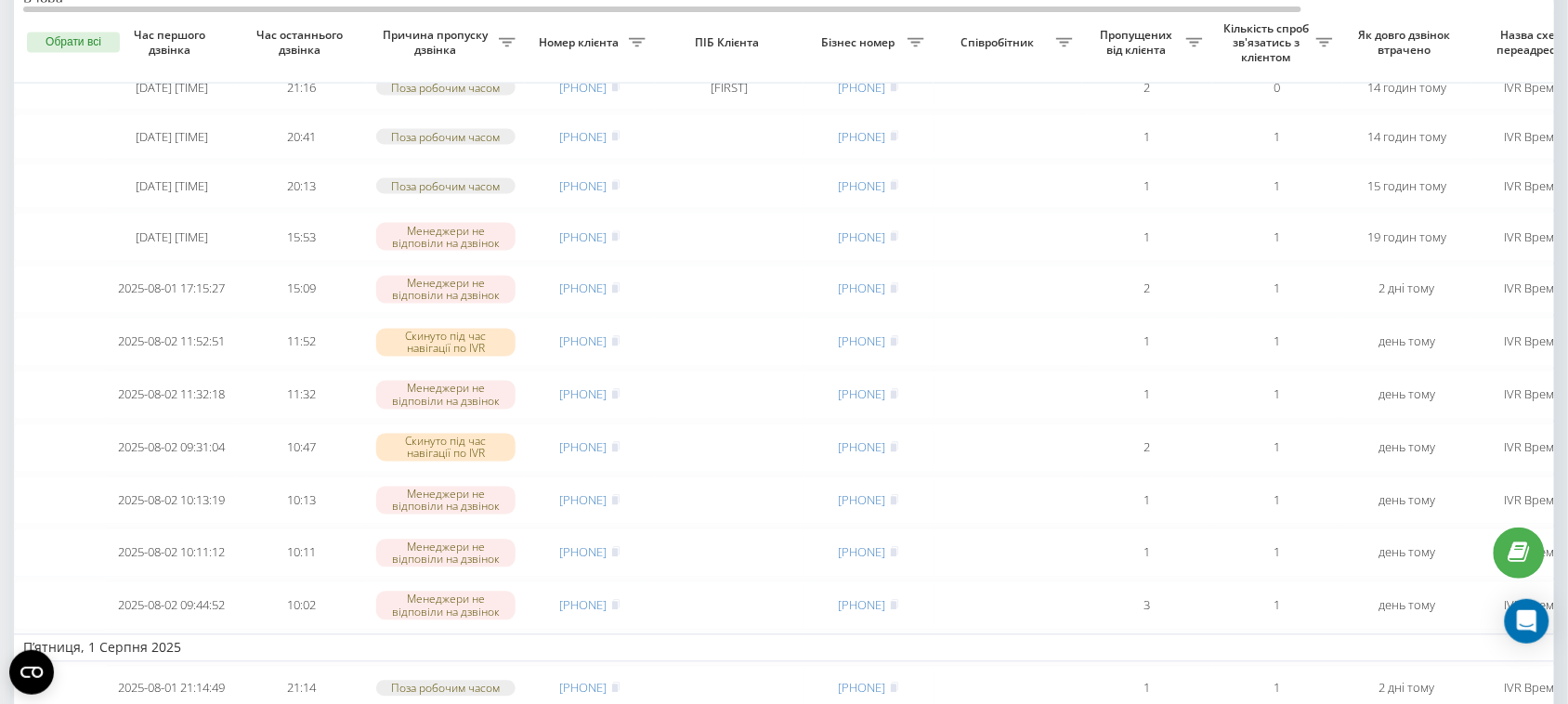 click 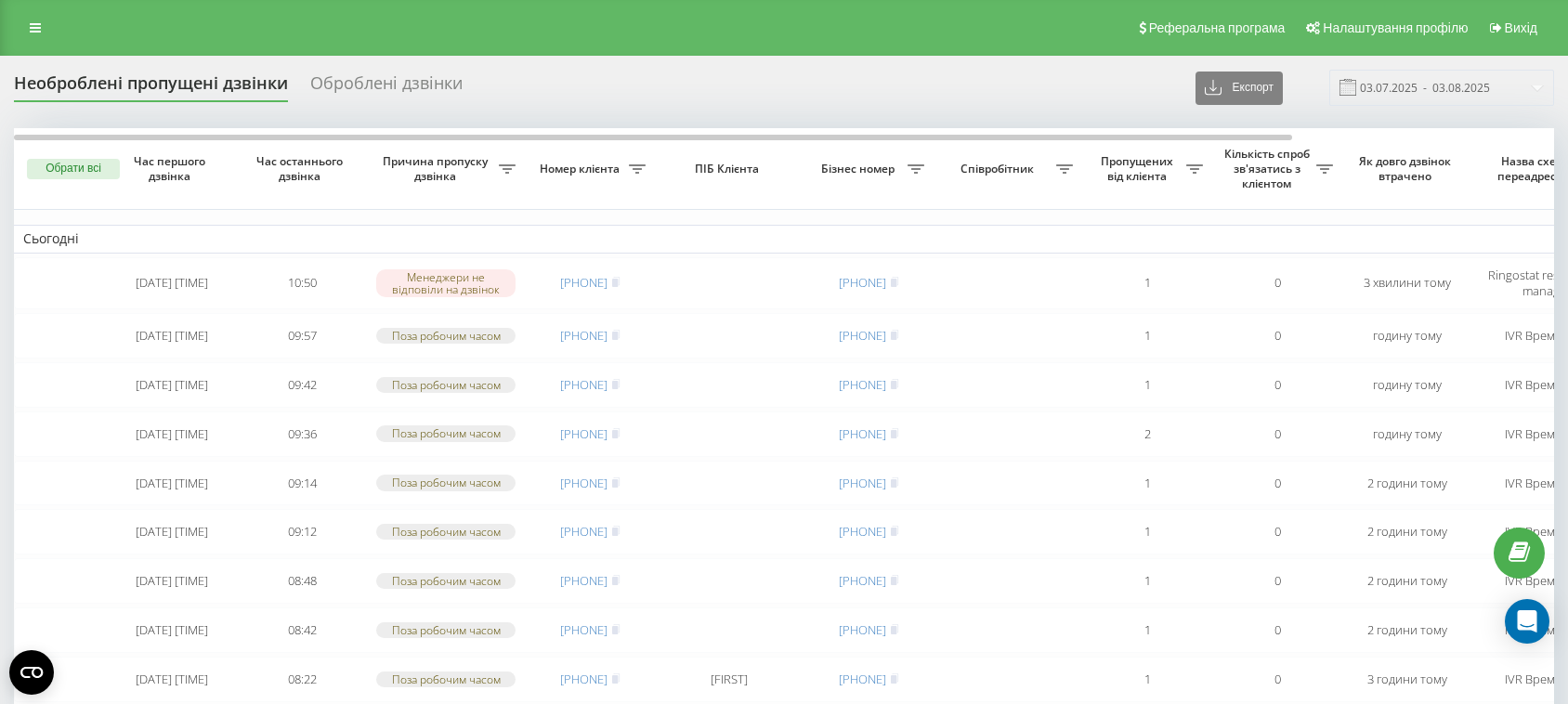 scroll, scrollTop: 771, scrollLeft: 0, axis: vertical 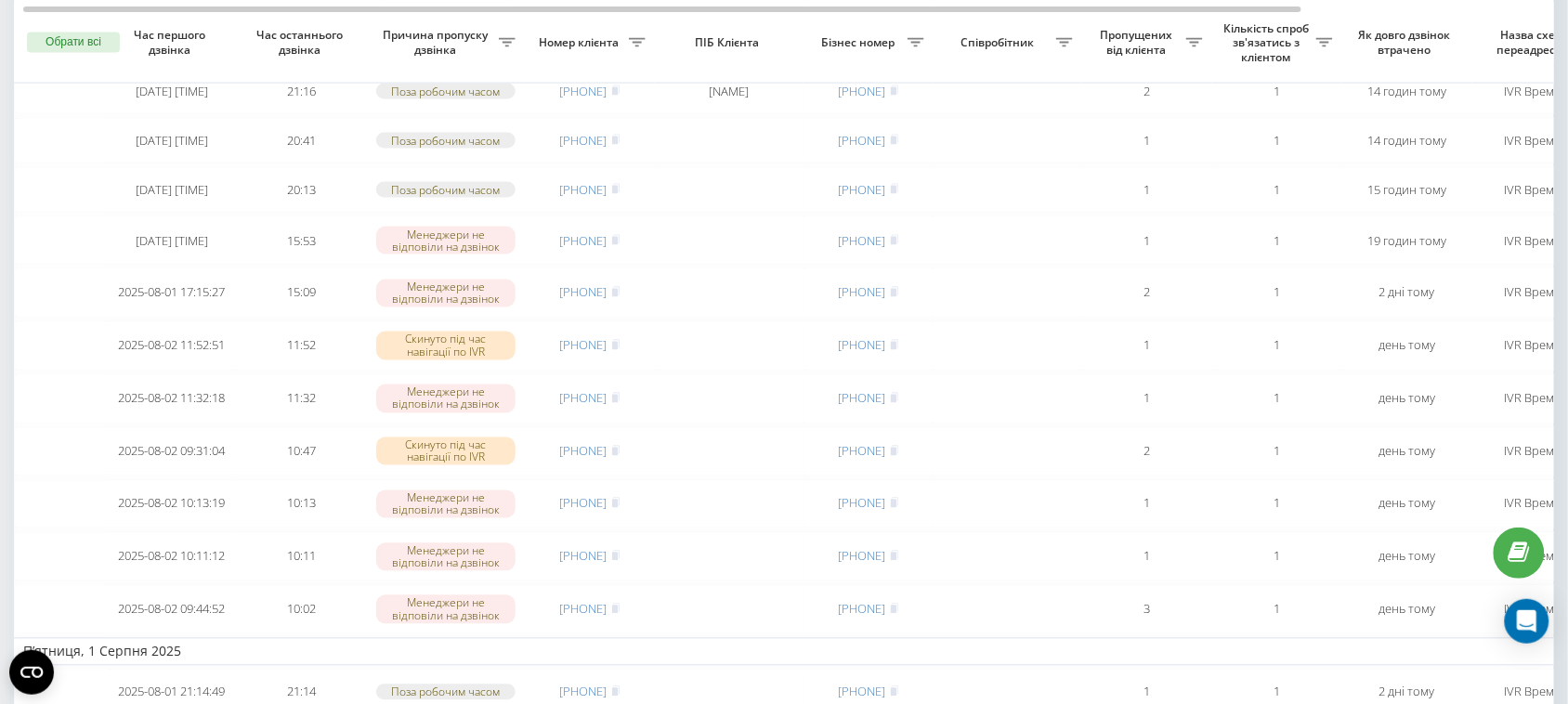 click on "Співробітник" at bounding box center [1008, 44] 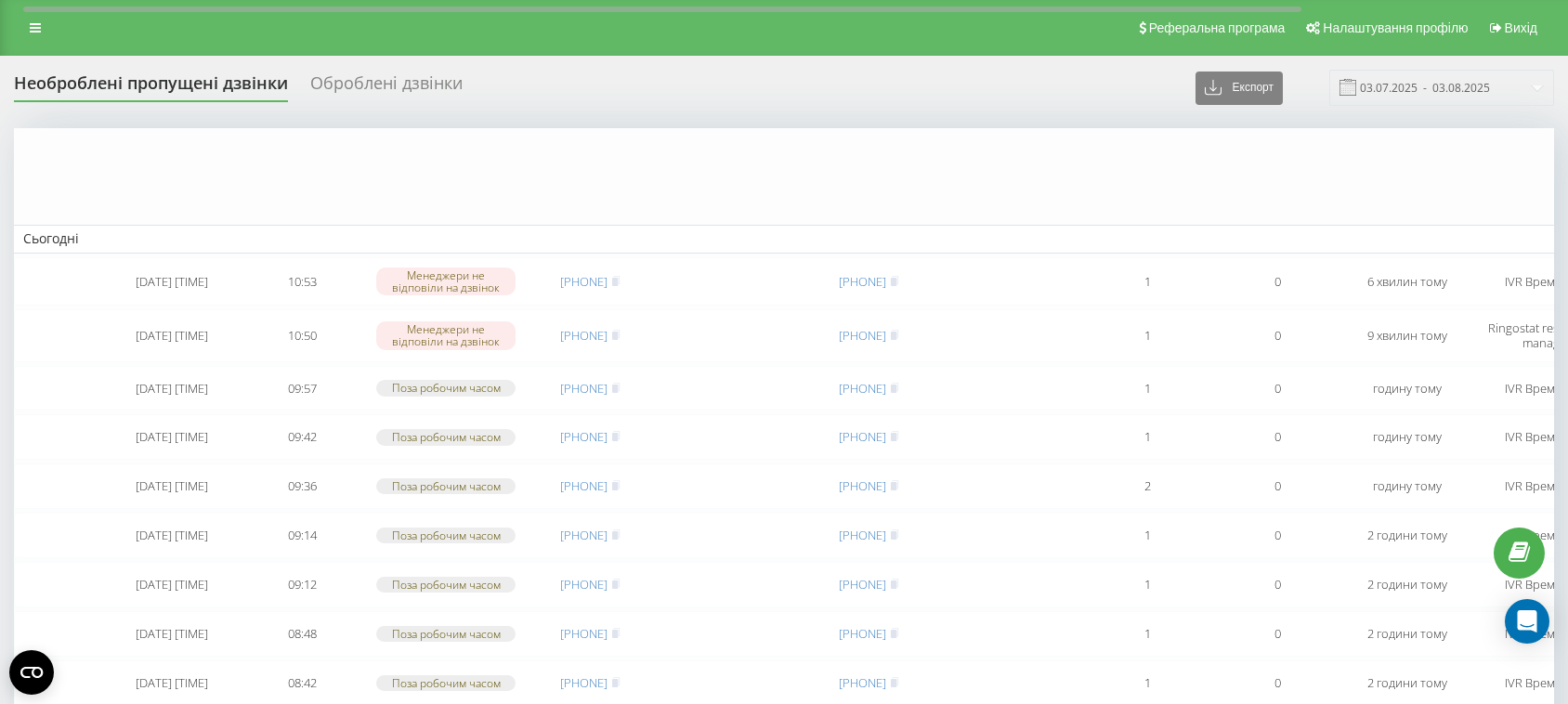 scroll, scrollTop: 771, scrollLeft: 0, axis: vertical 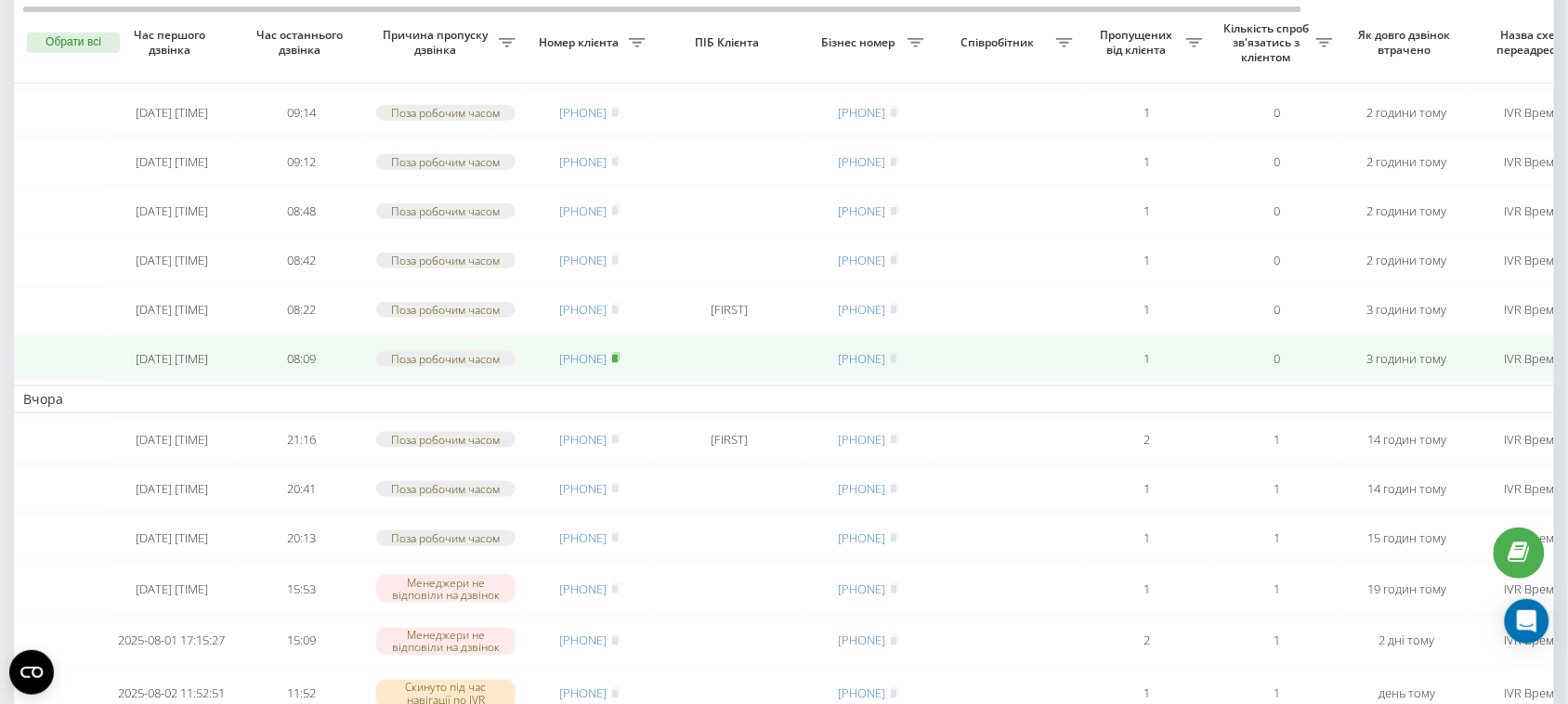 click 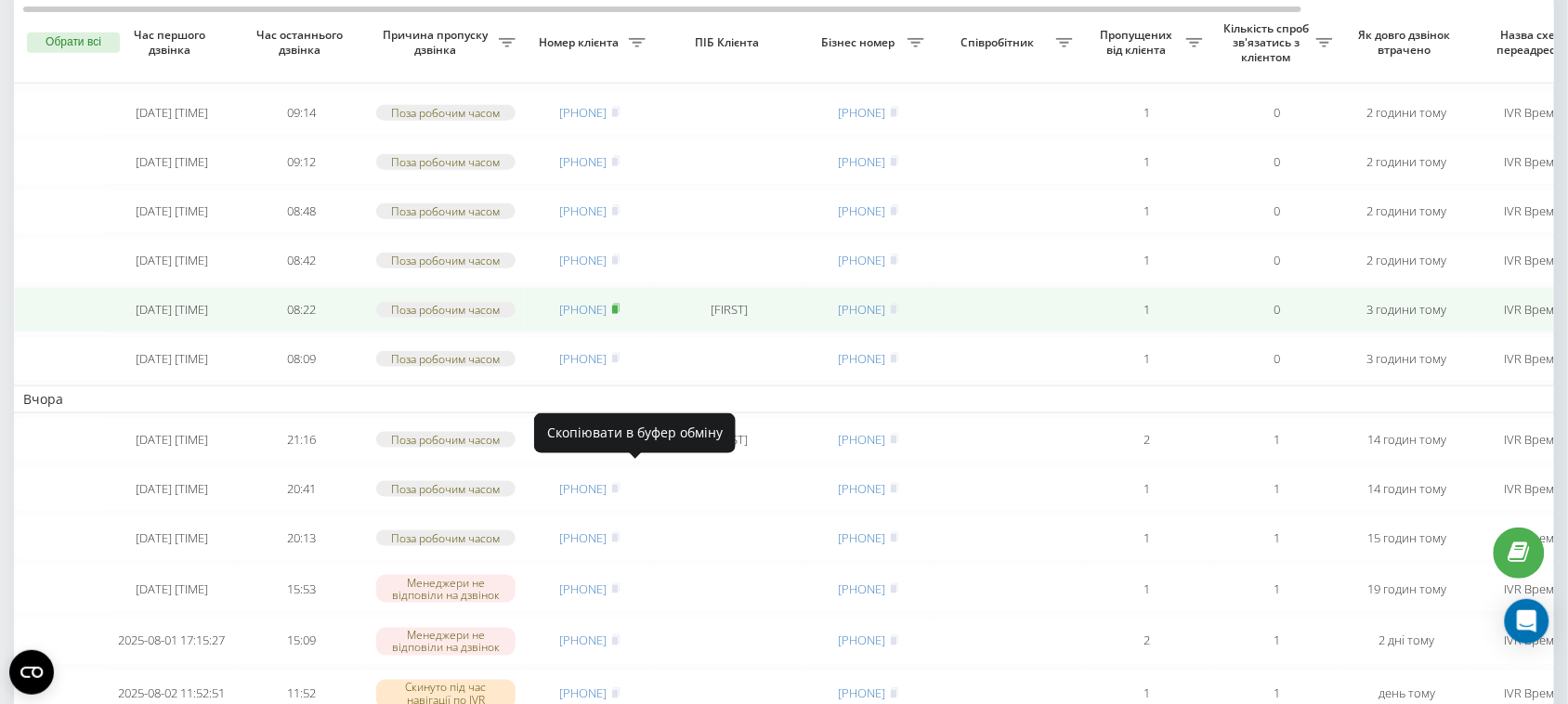 click 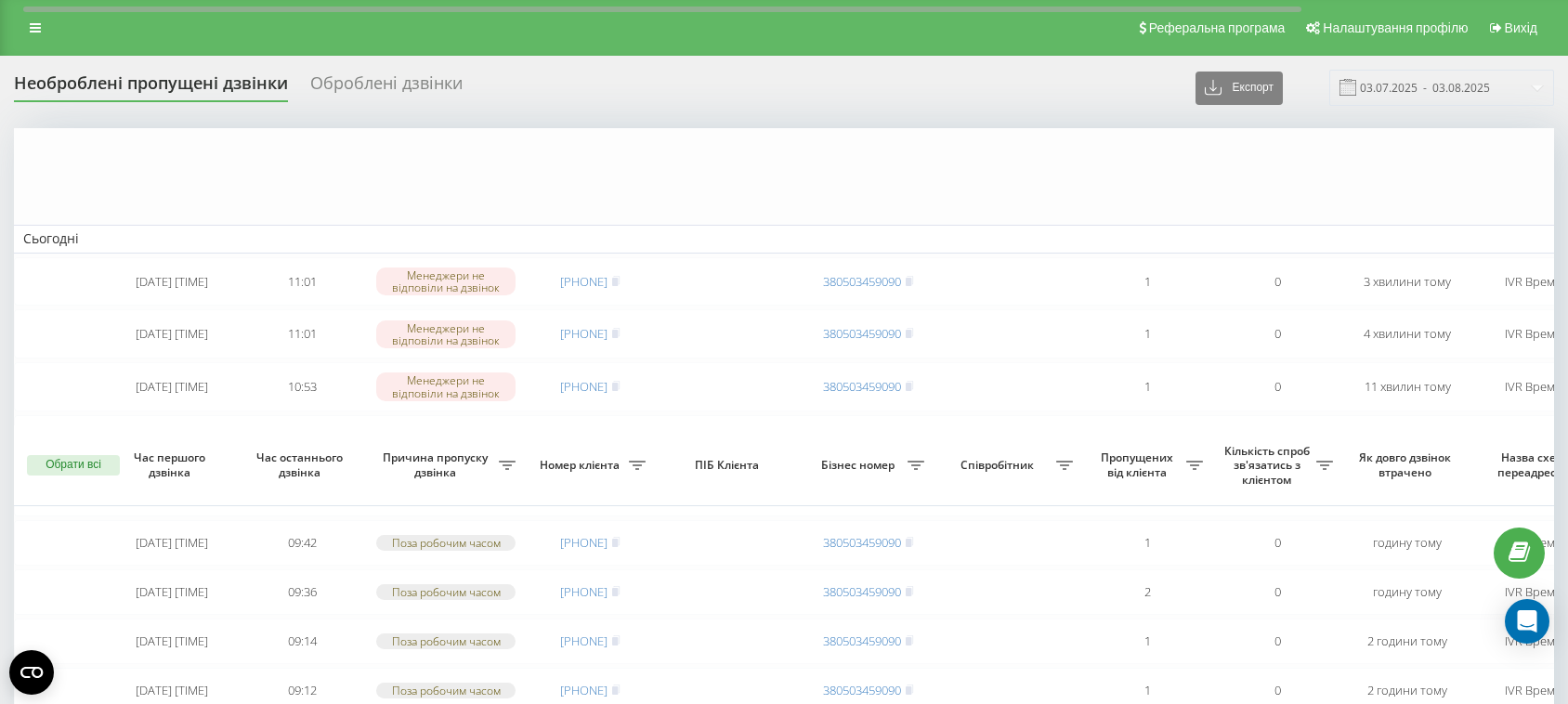 scroll, scrollTop: 423, scrollLeft: 0, axis: vertical 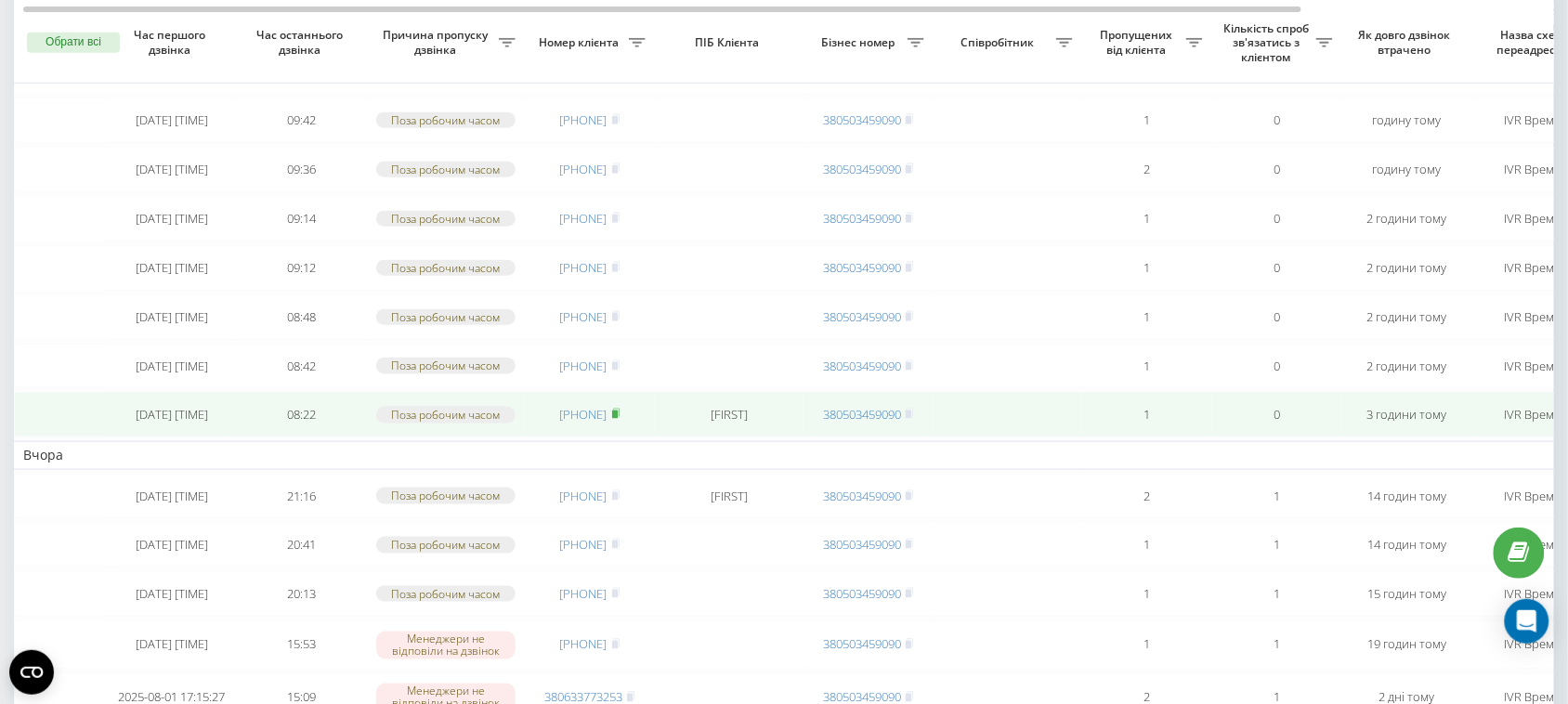click 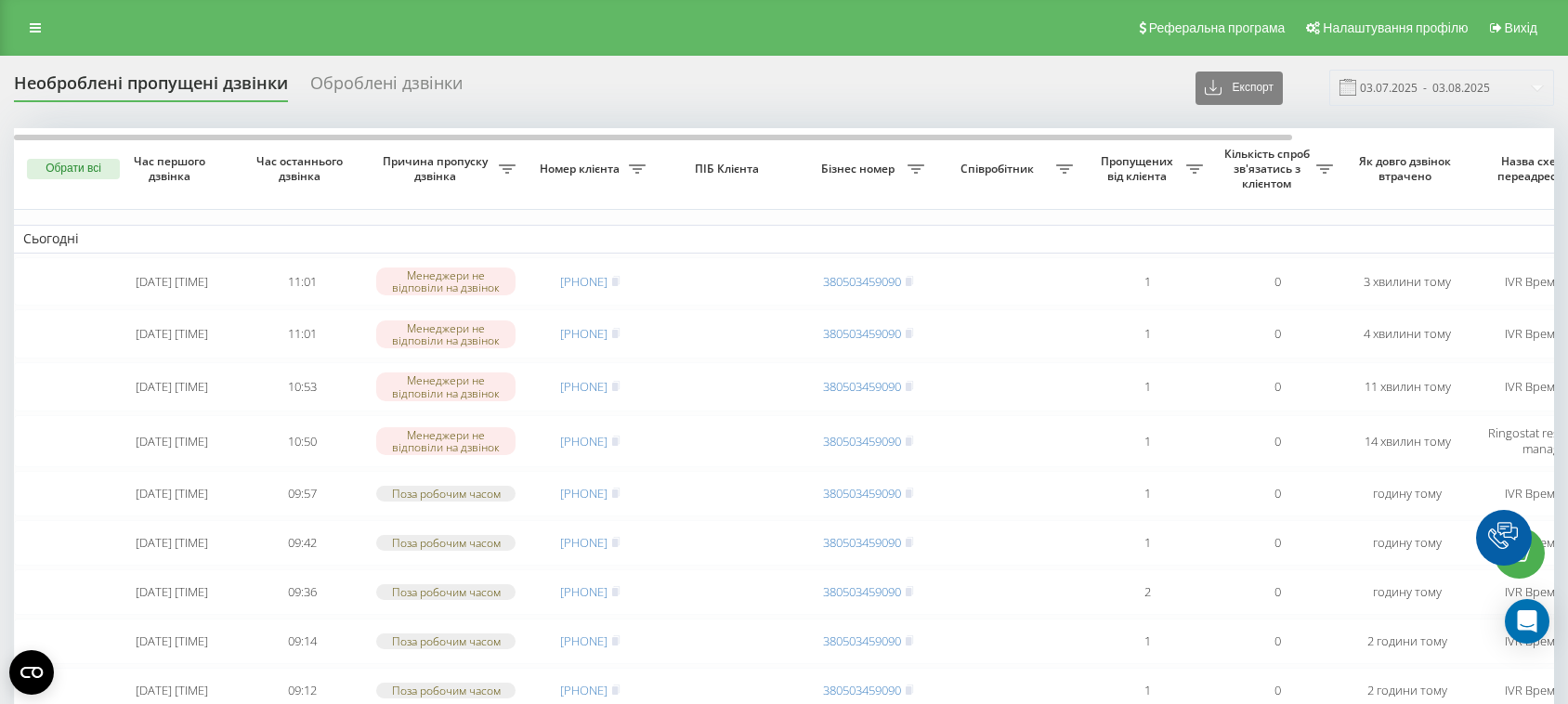 scroll, scrollTop: 0, scrollLeft: 0, axis: both 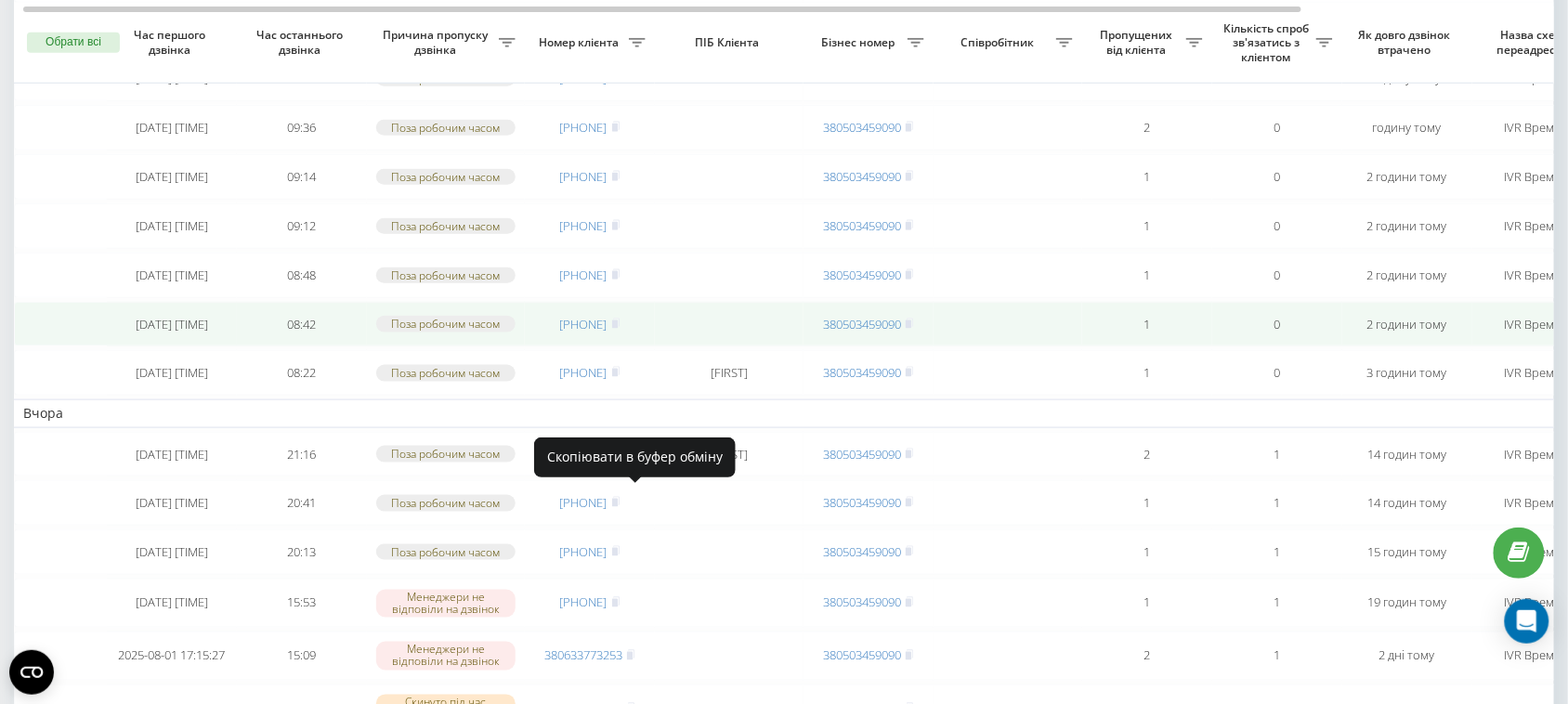 drag, startPoint x: 636, startPoint y: 489, endPoint x: 618, endPoint y: 481, distance: 19.697716 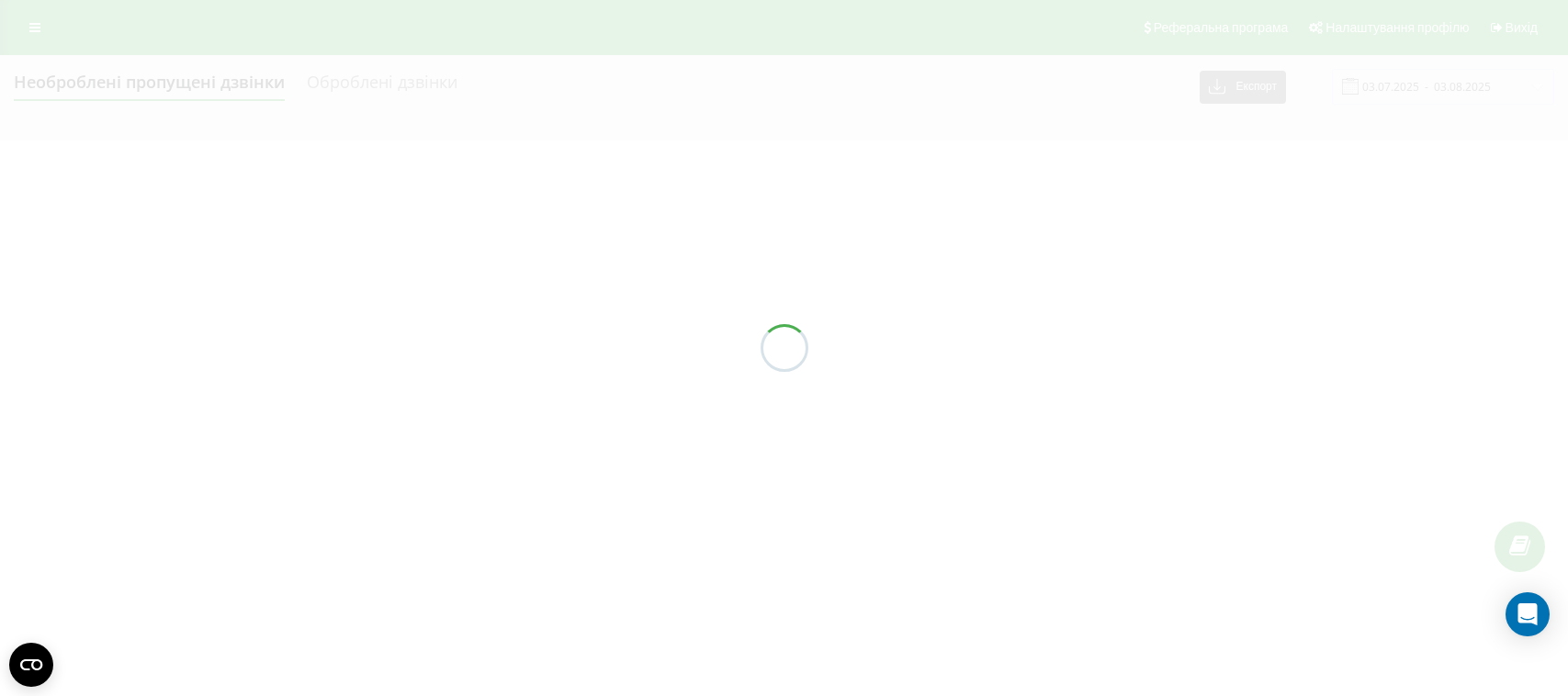 scroll, scrollTop: 0, scrollLeft: 0, axis: both 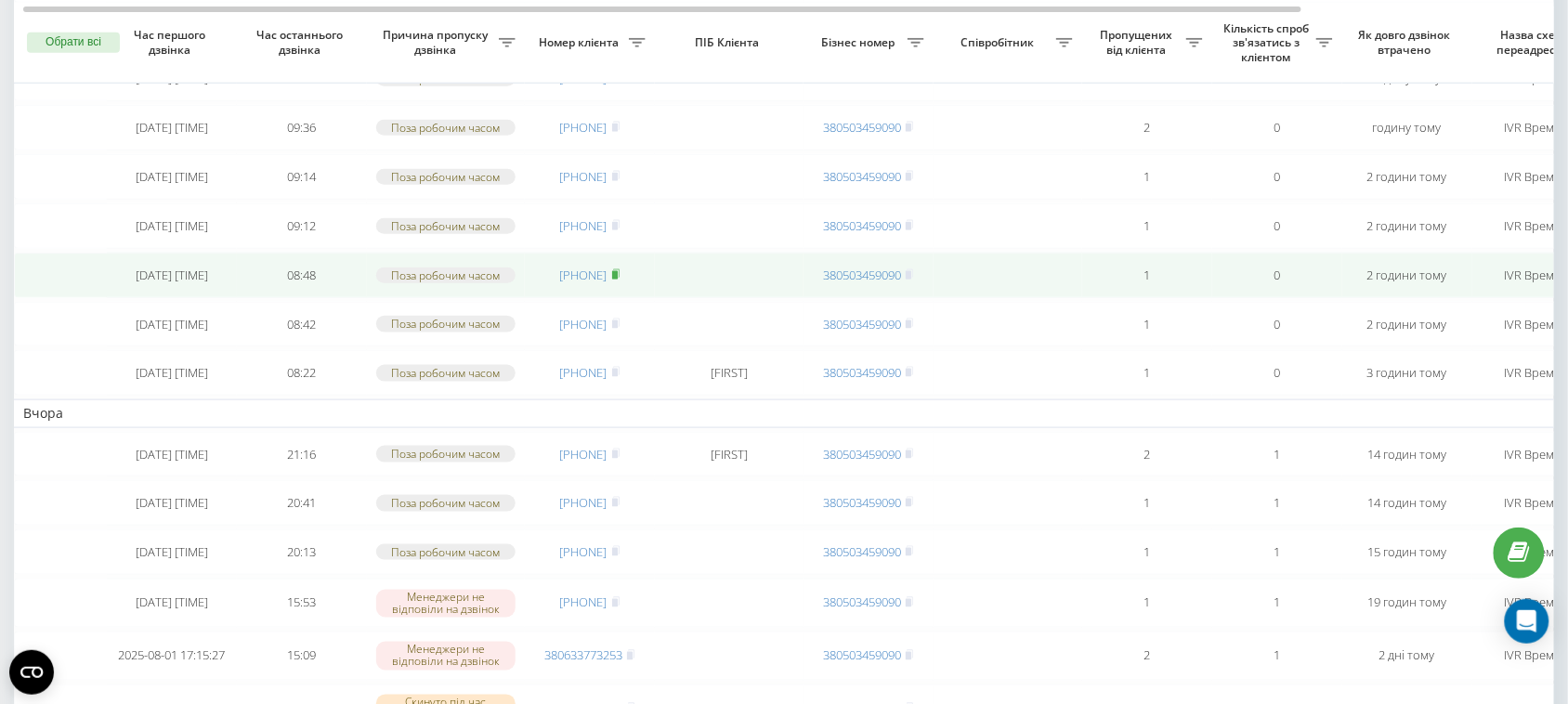 click 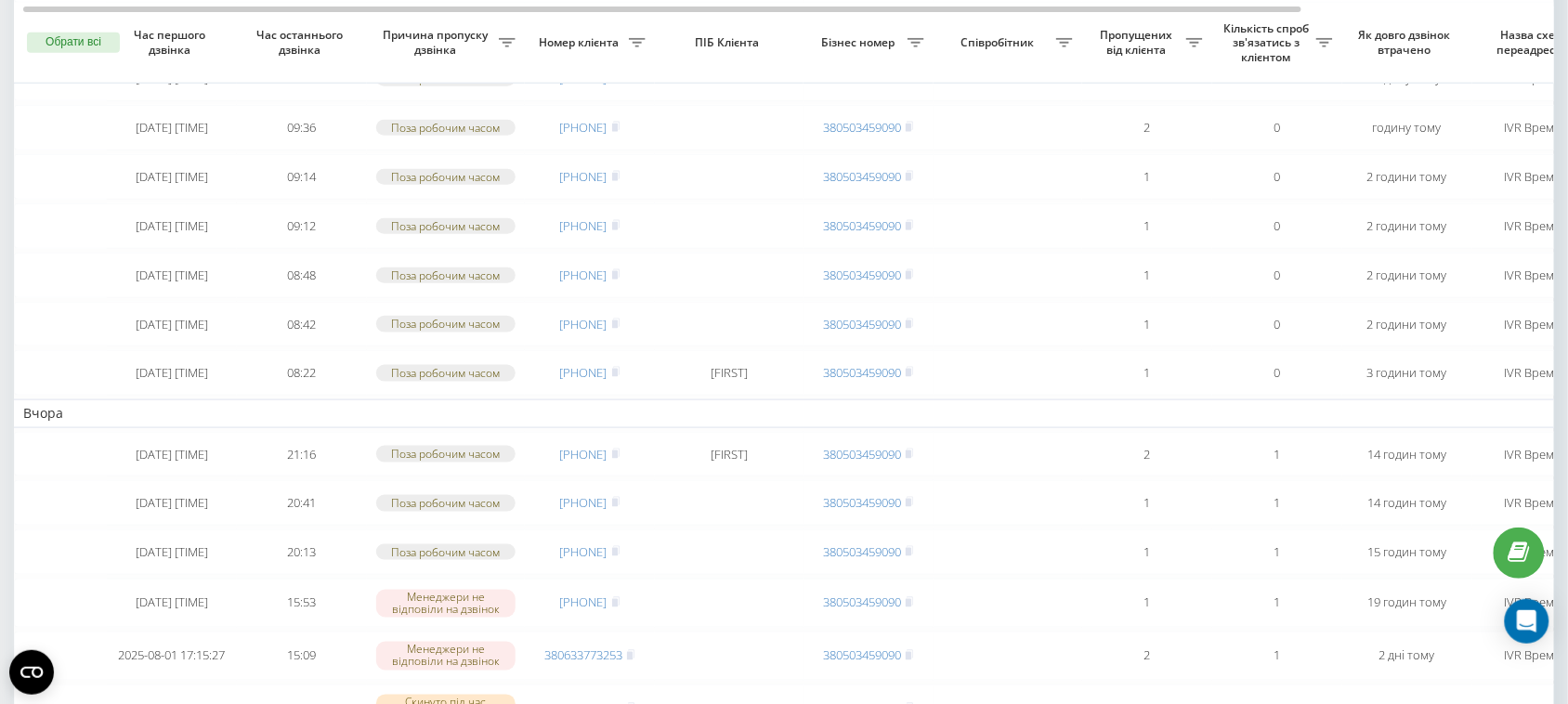 drag, startPoint x: 634, startPoint y: 353, endPoint x: 643, endPoint y: 393, distance: 41 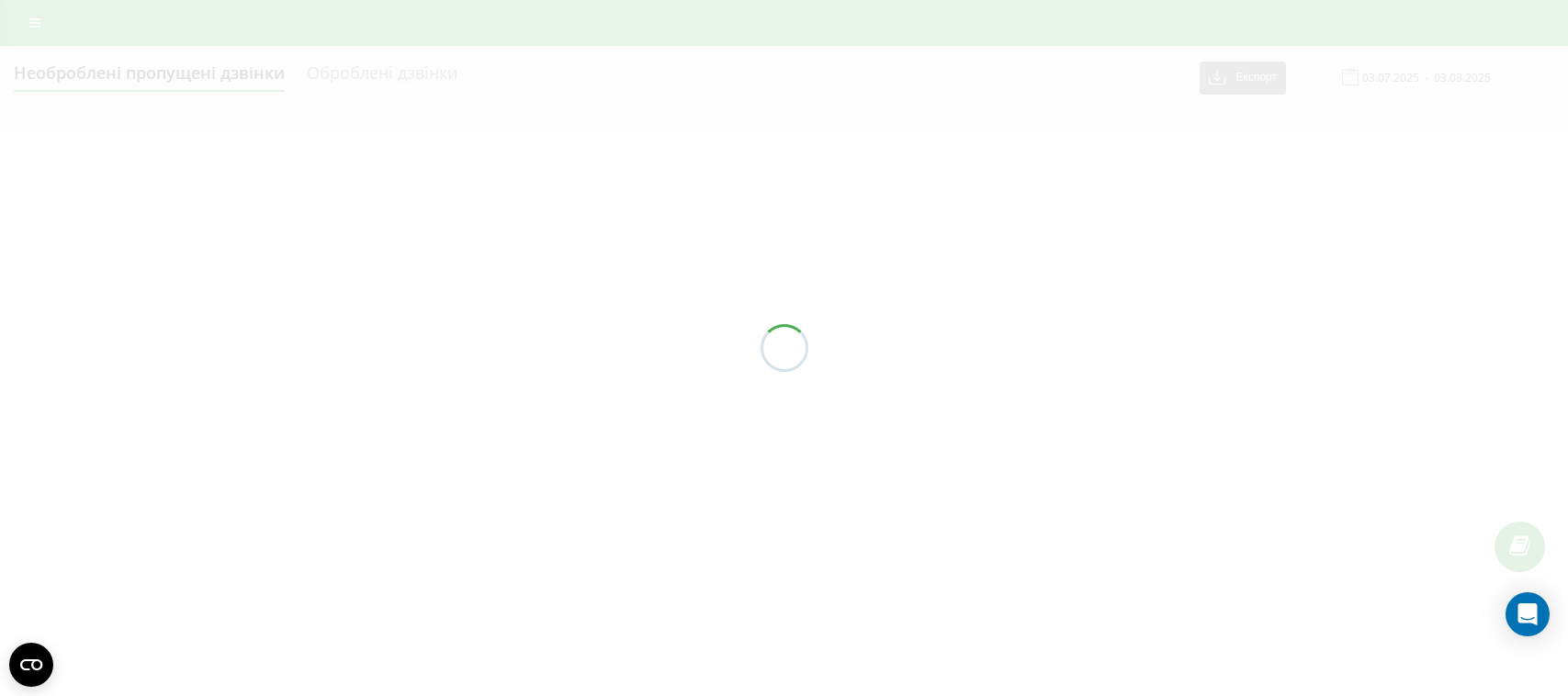 scroll, scrollTop: 0, scrollLeft: 0, axis: both 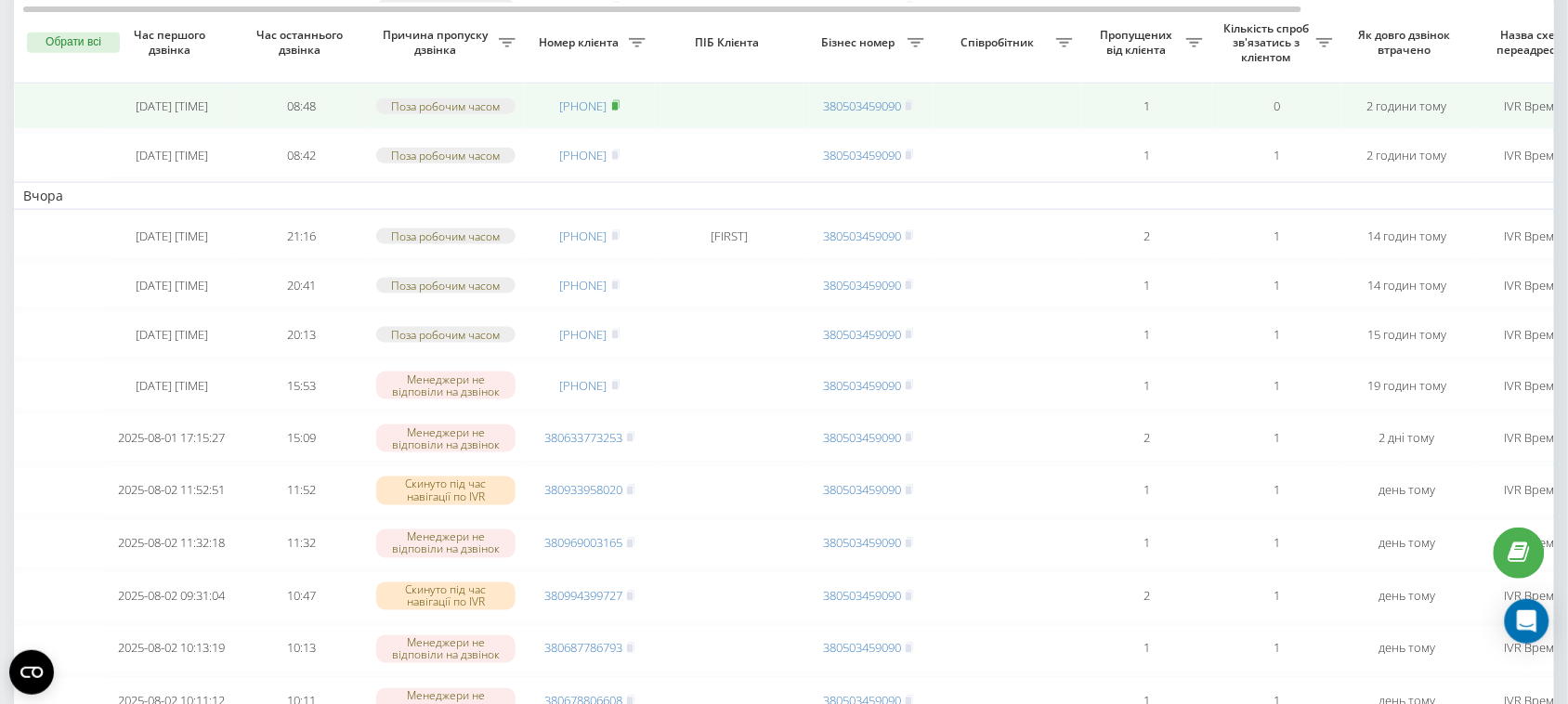 click 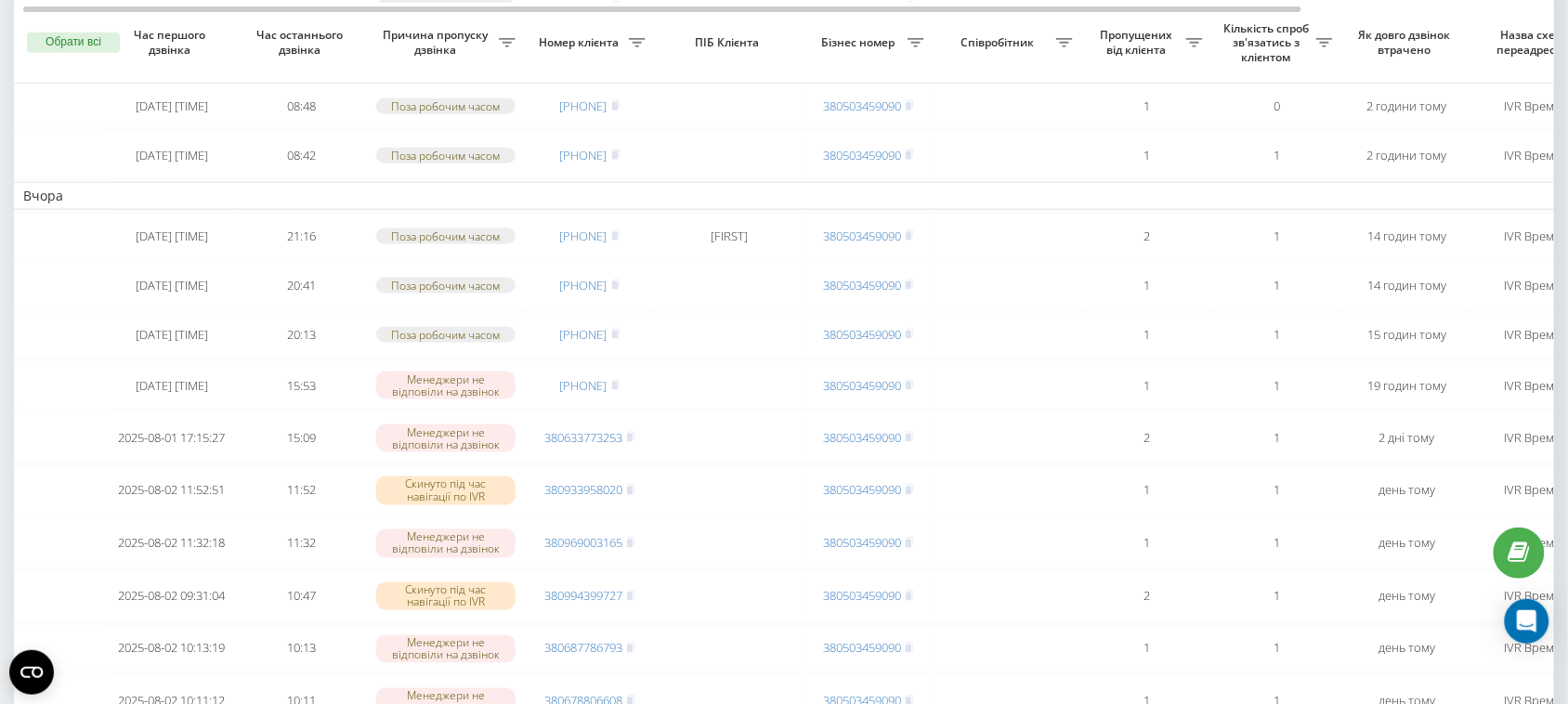 click 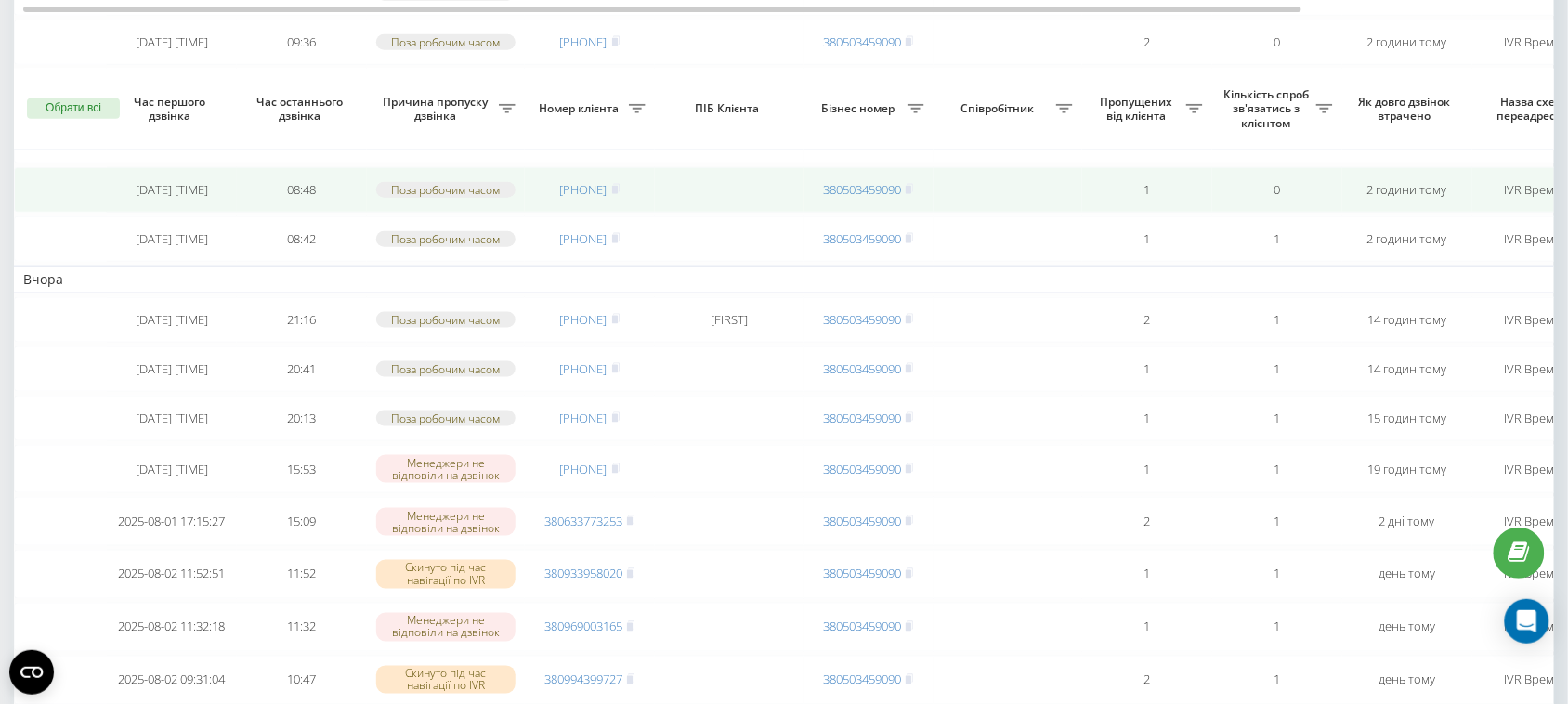 scroll, scrollTop: 464, scrollLeft: 0, axis: vertical 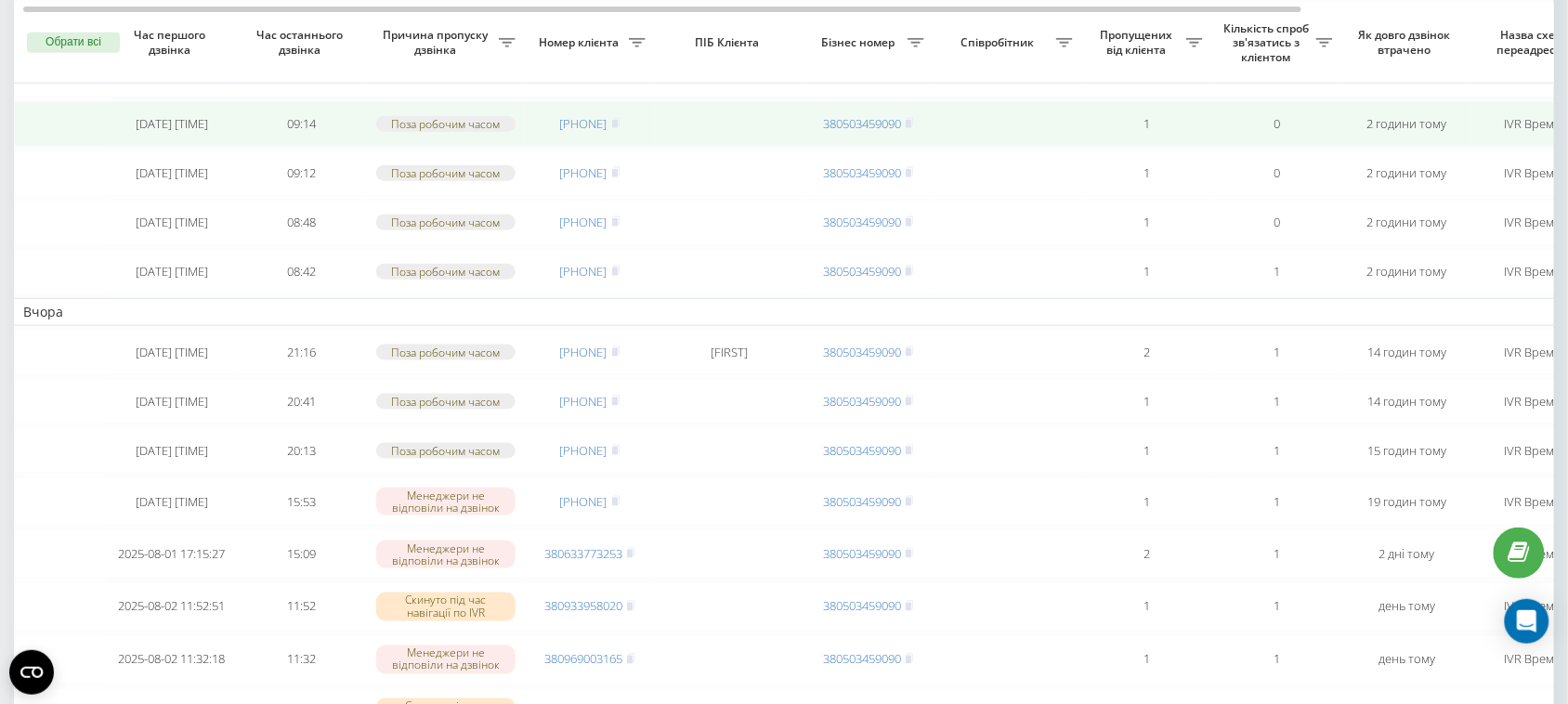 click on "380971414242" at bounding box center [590, 124] 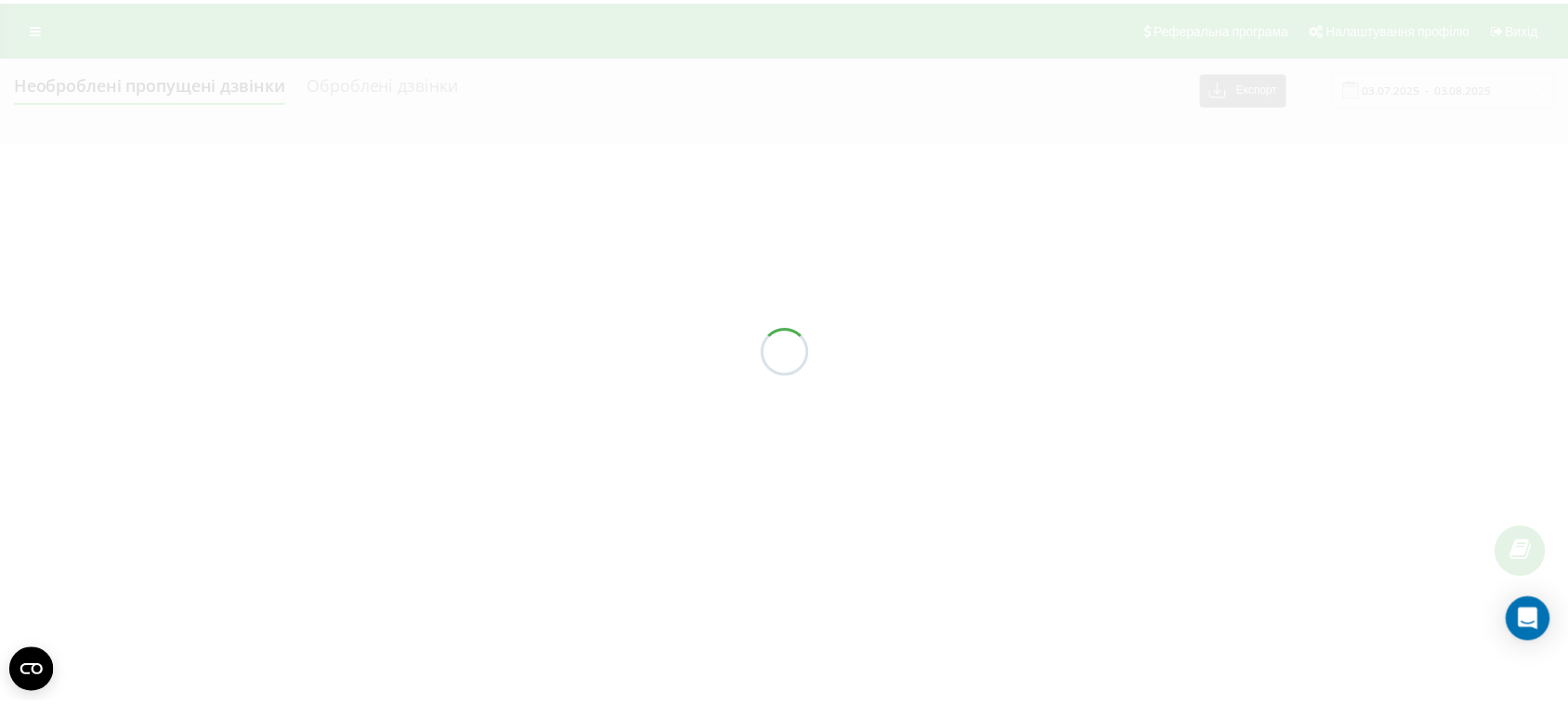 scroll, scrollTop: 0, scrollLeft: 0, axis: both 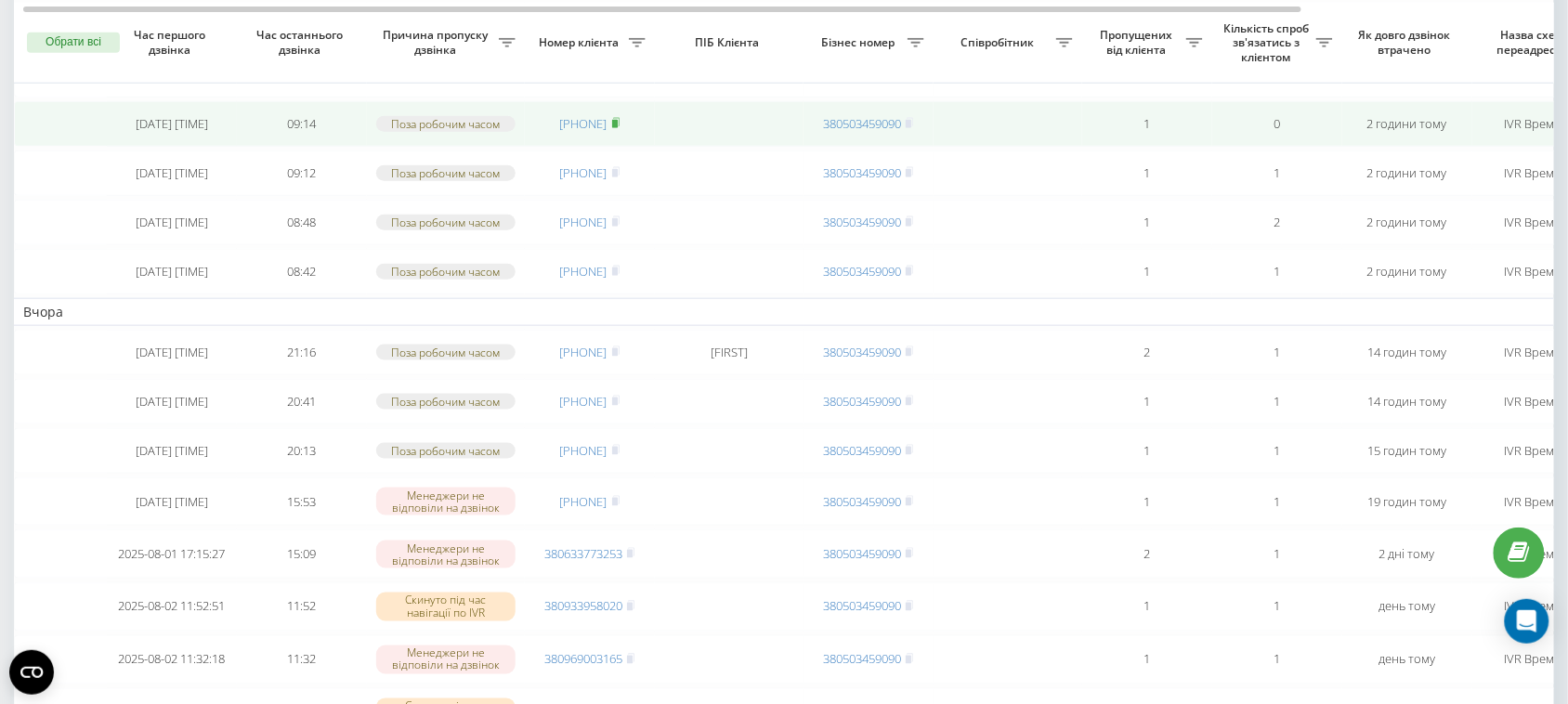 click 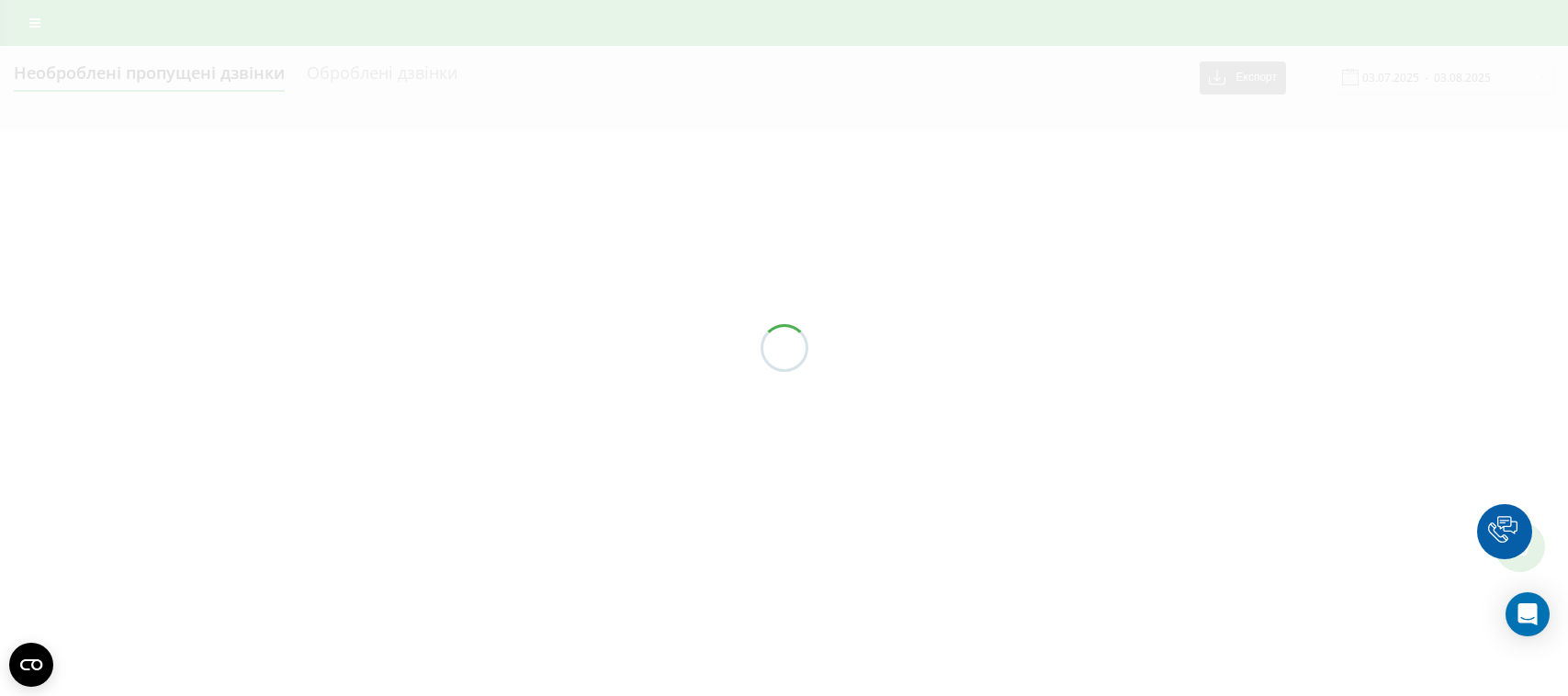 scroll, scrollTop: 0, scrollLeft: 0, axis: both 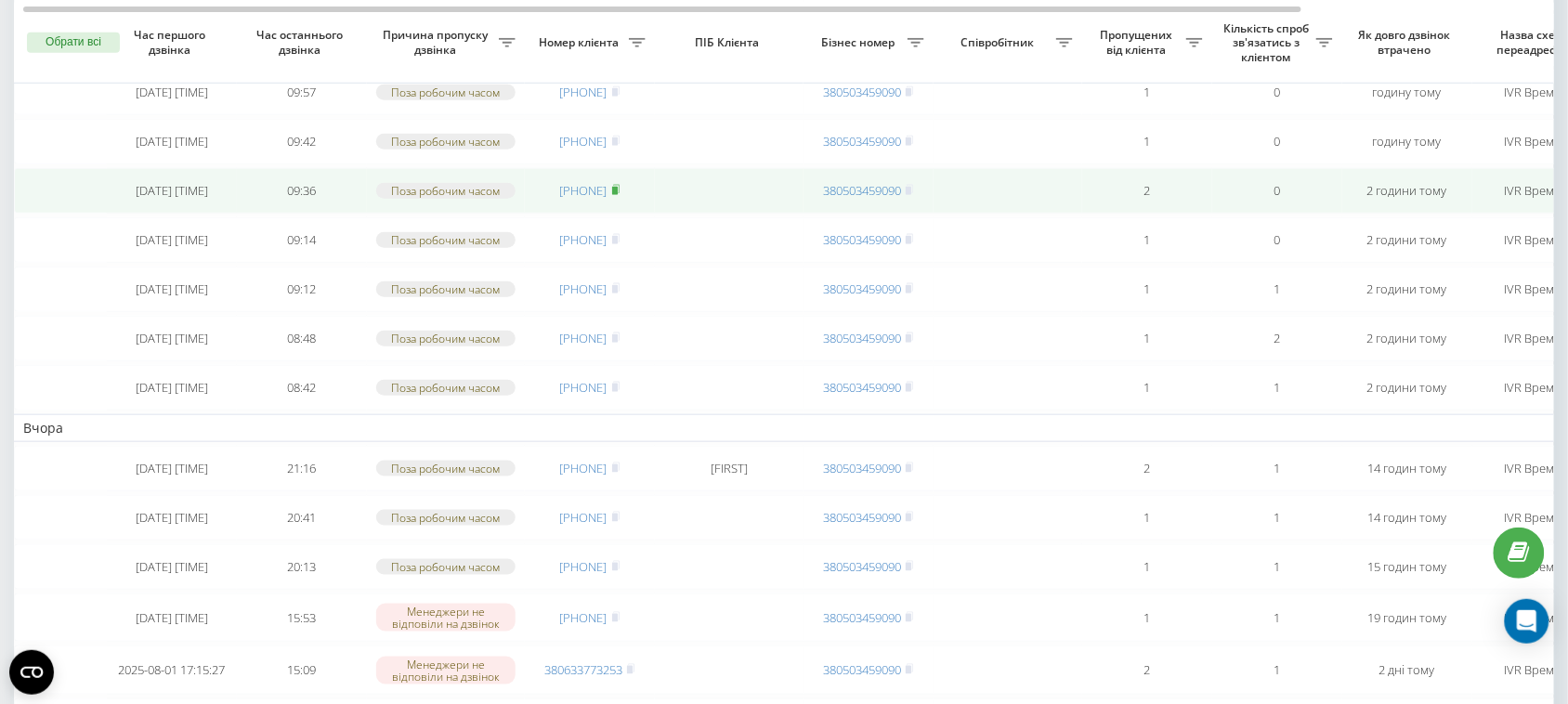 click 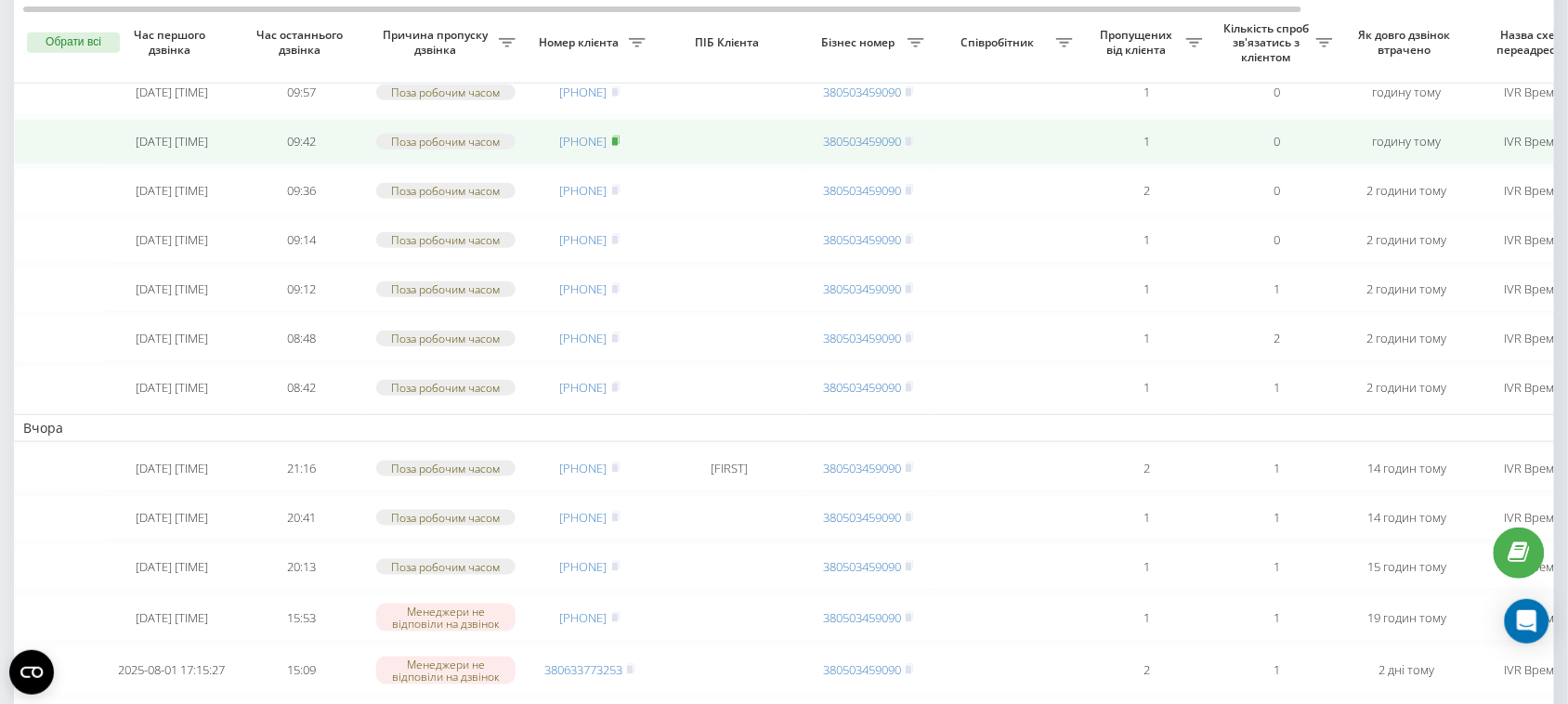 click 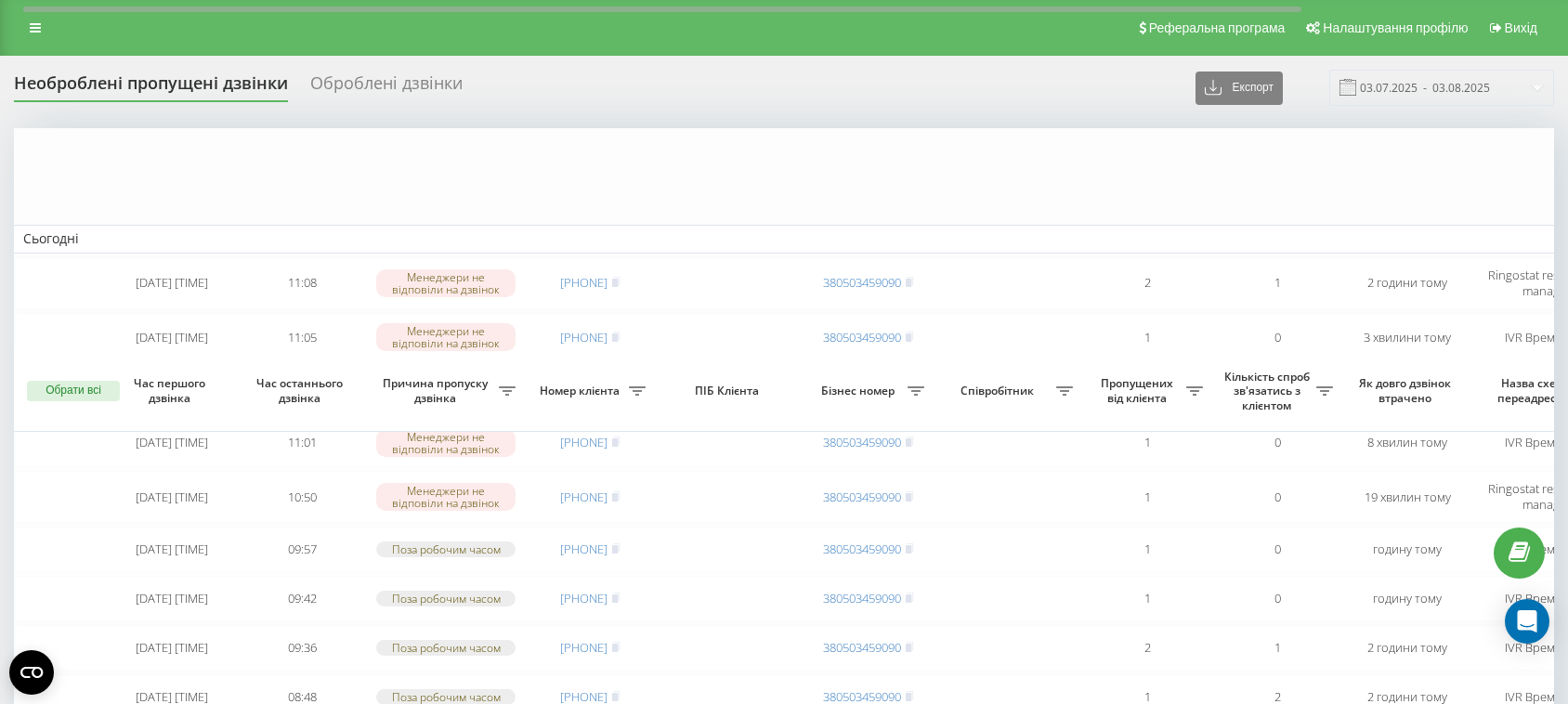 scroll, scrollTop: 348, scrollLeft: 0, axis: vertical 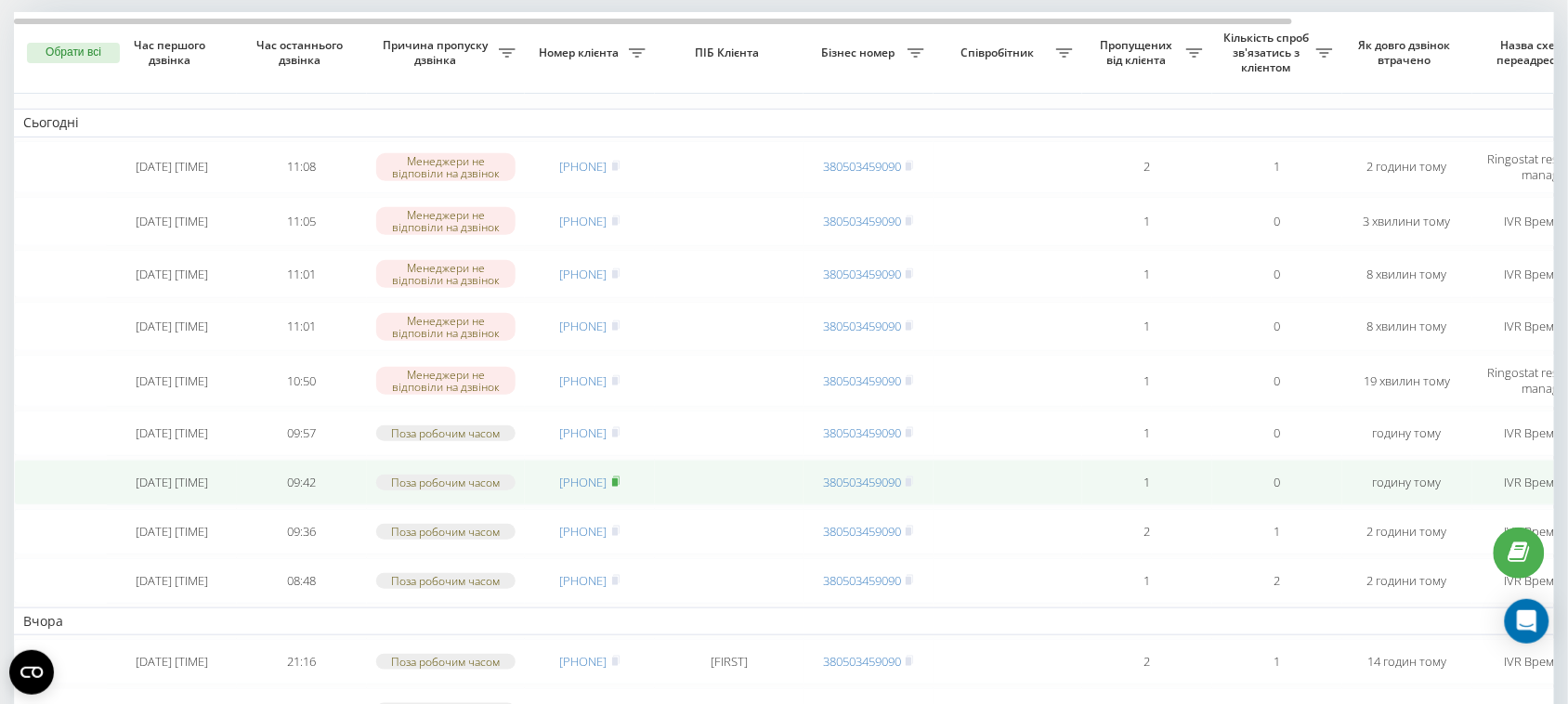 click 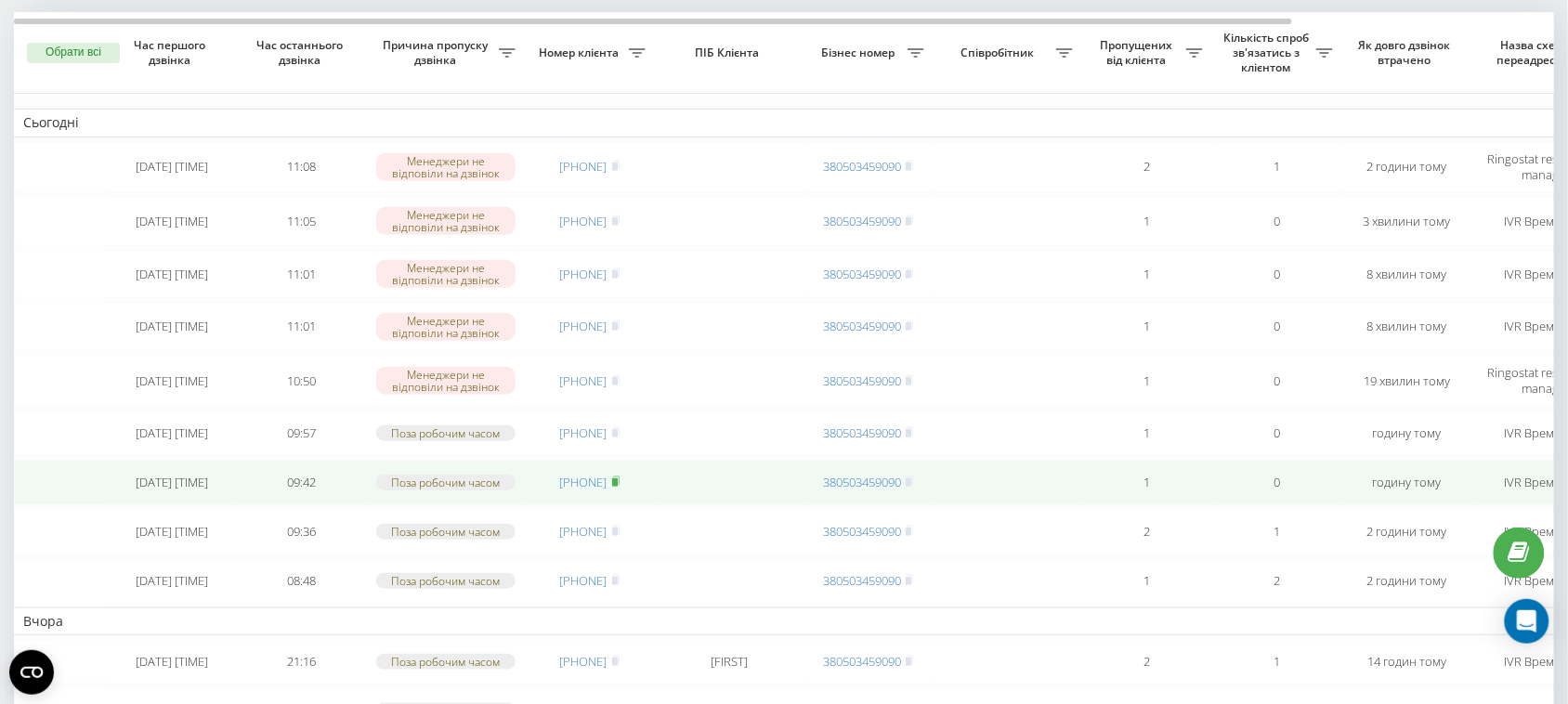click 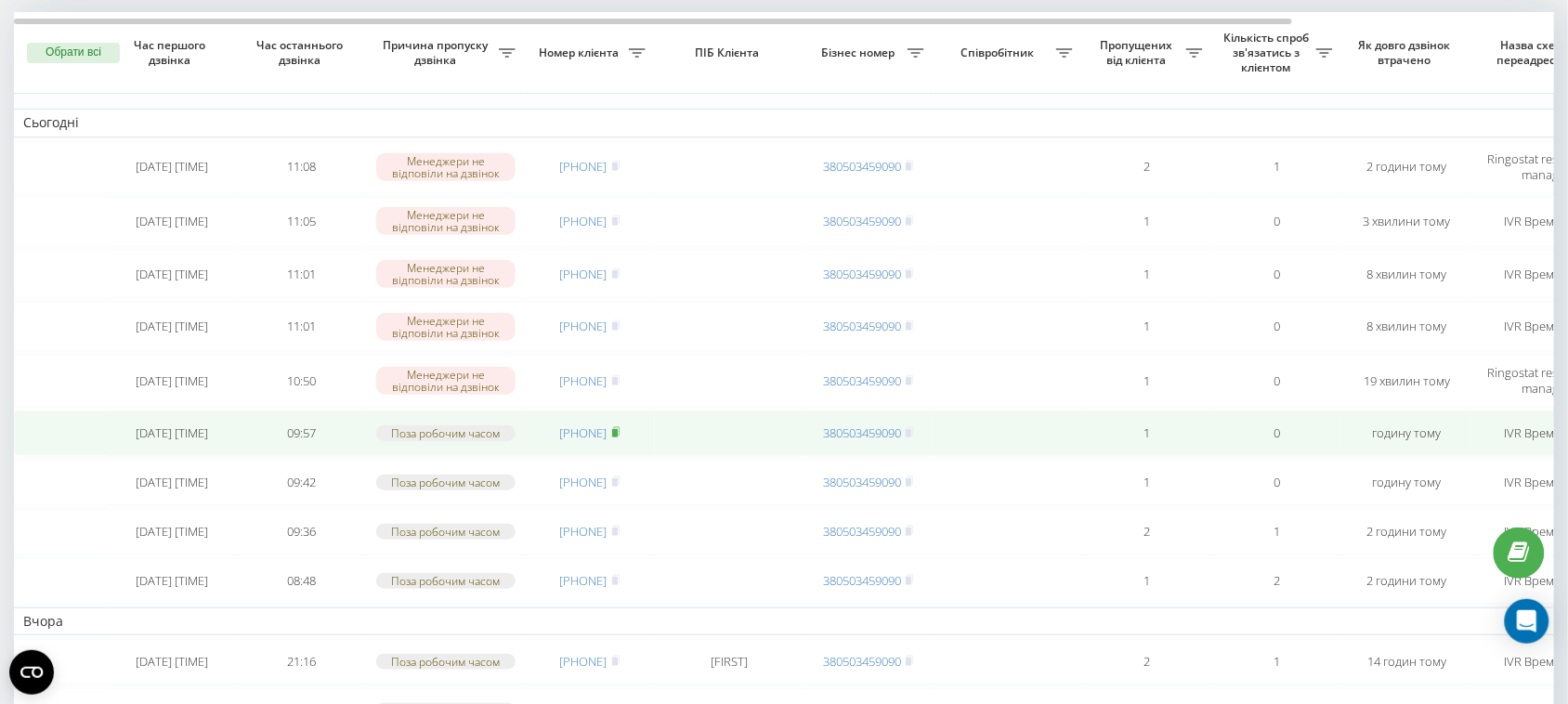 click 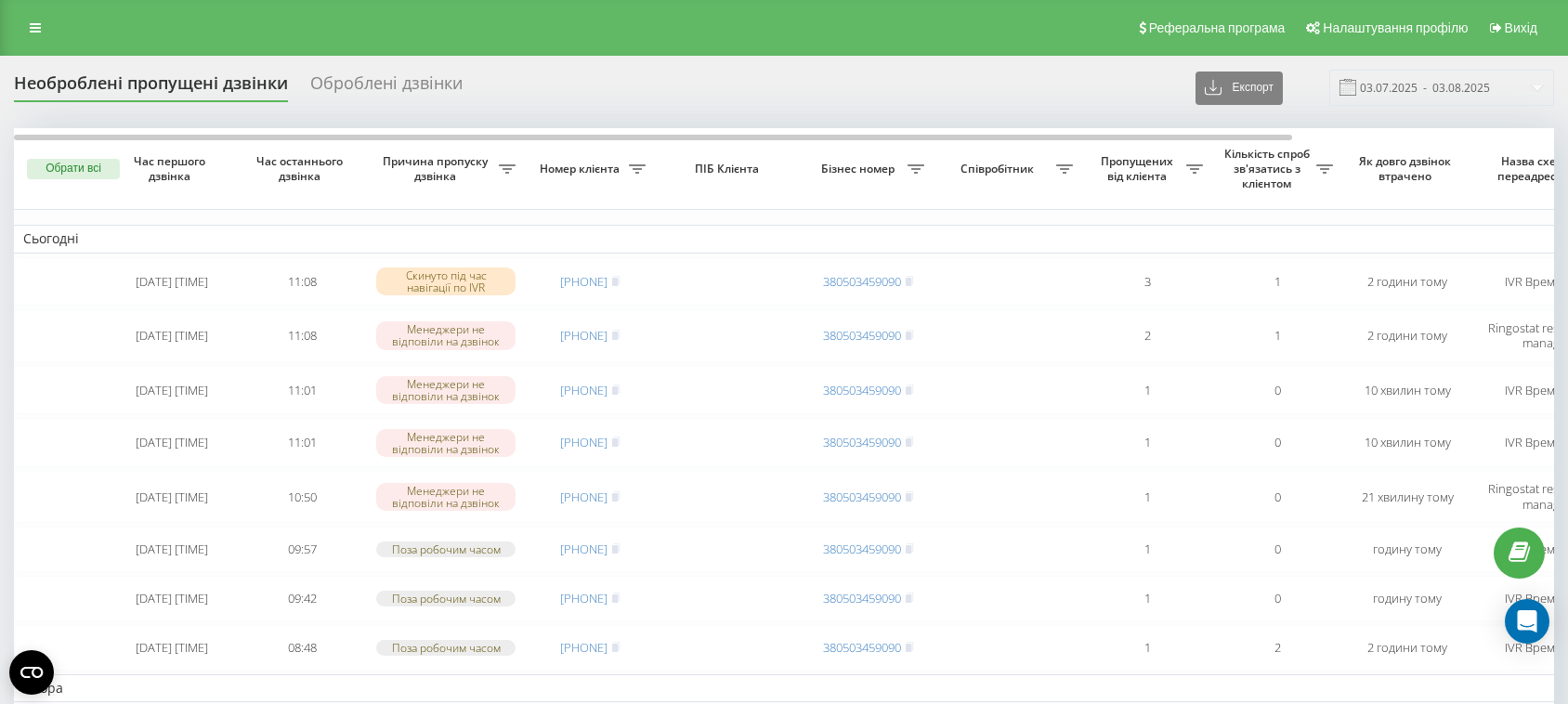 scroll, scrollTop: 116, scrollLeft: 0, axis: vertical 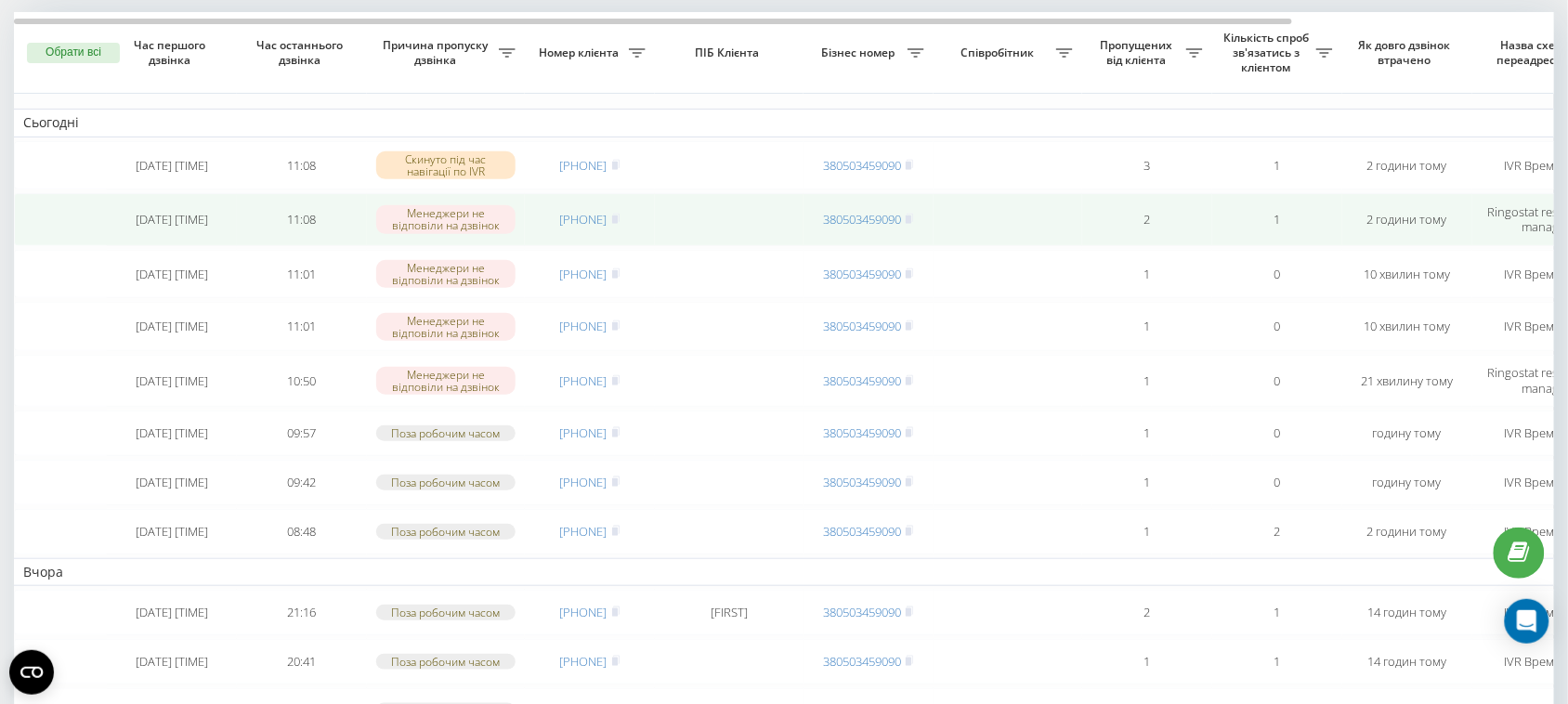 click 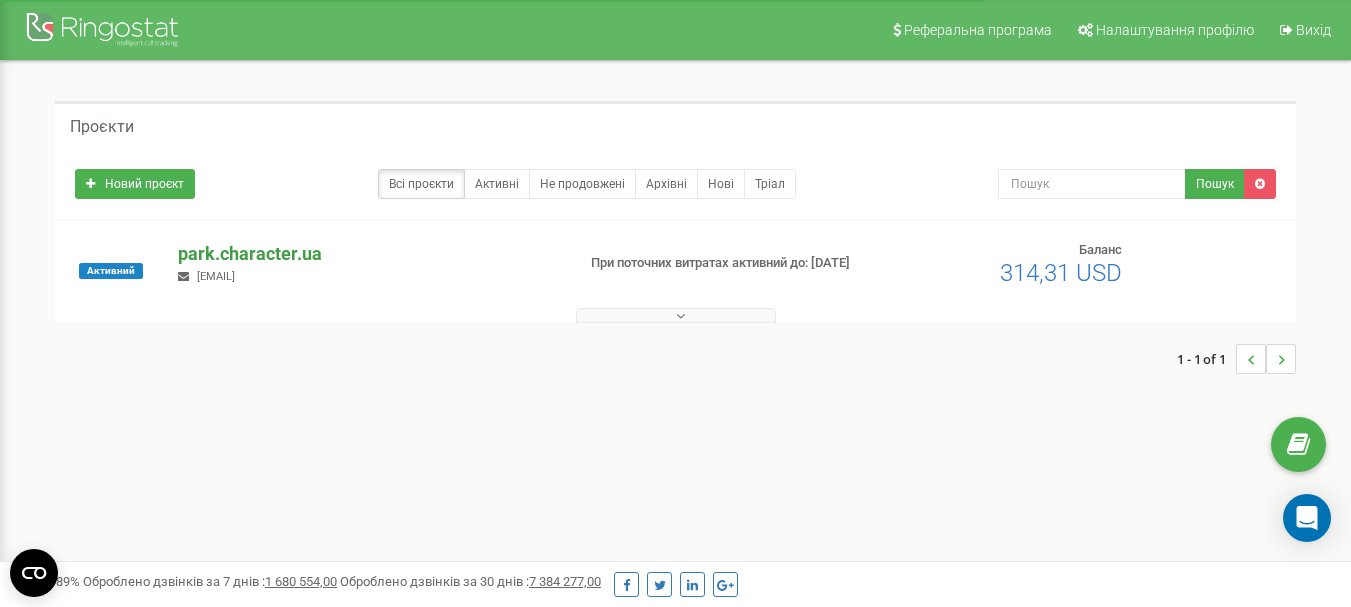 scroll, scrollTop: 0, scrollLeft: 0, axis: both 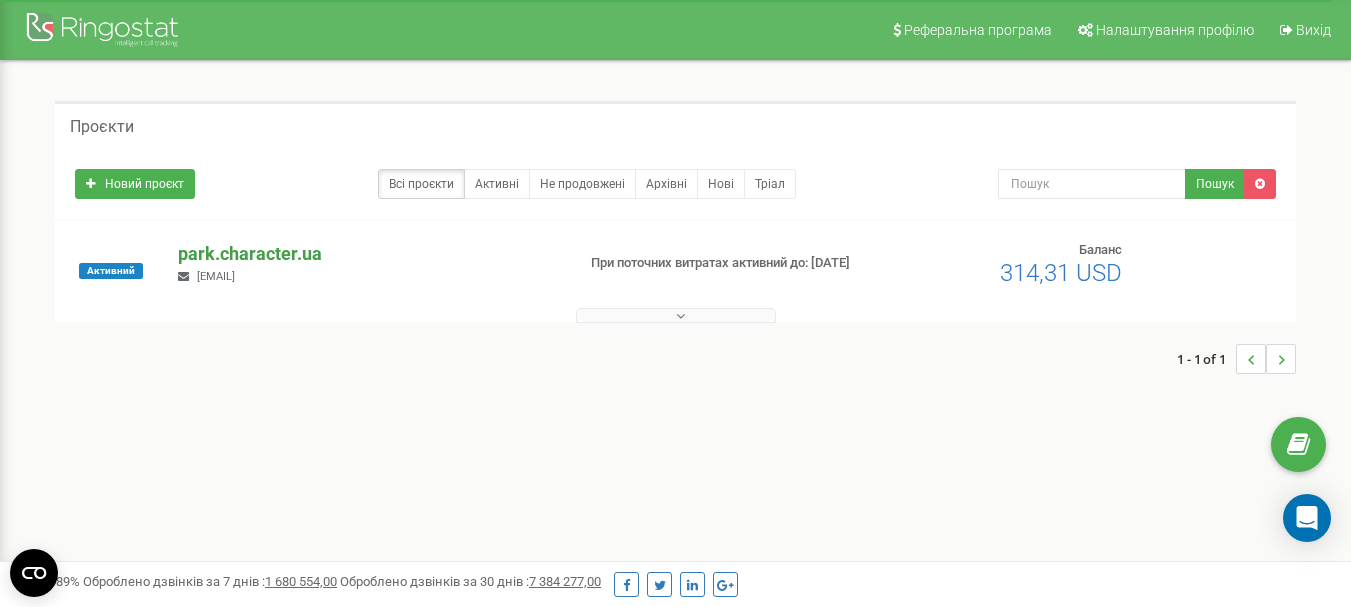 click on "park.character.ua" at bounding box center (368, 254) 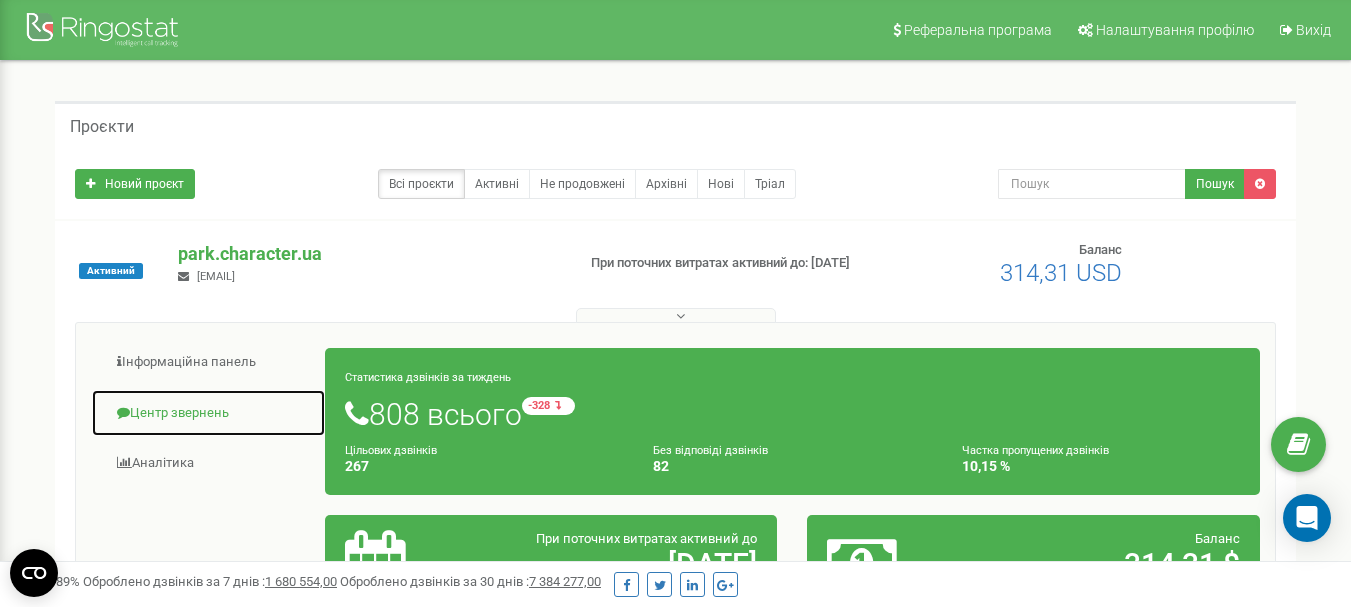 click on "Центр звернень" at bounding box center [208, 413] 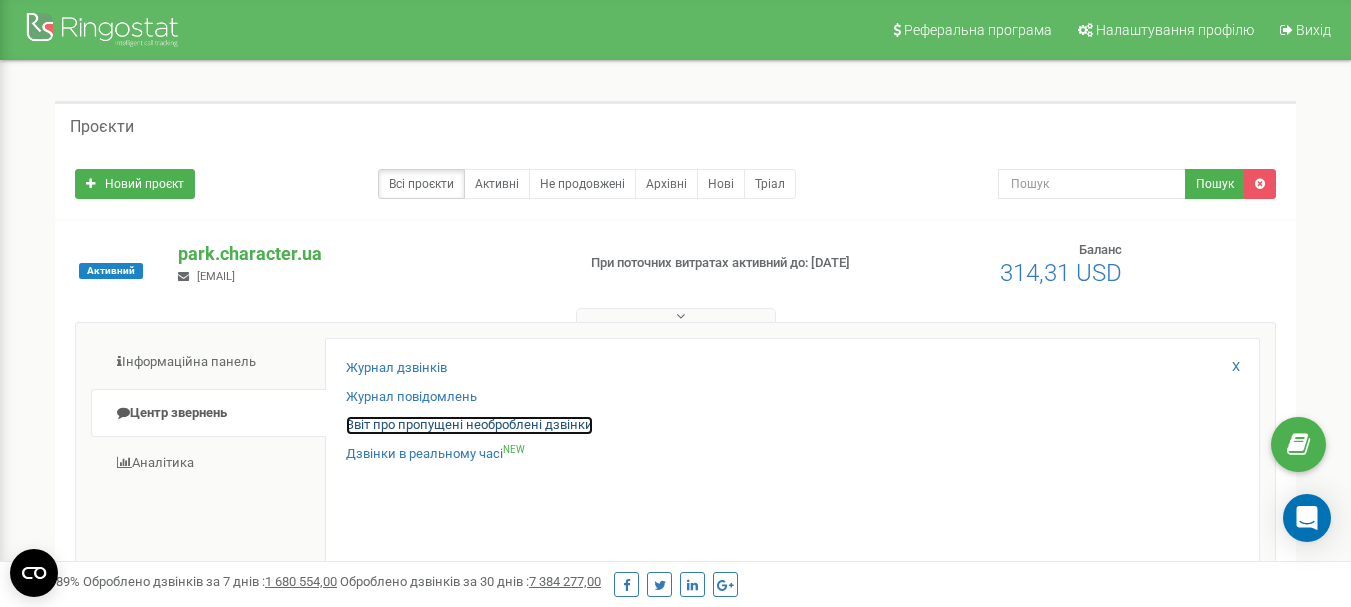 click on "Звіт про пропущені необроблені дзвінки" at bounding box center (469, 425) 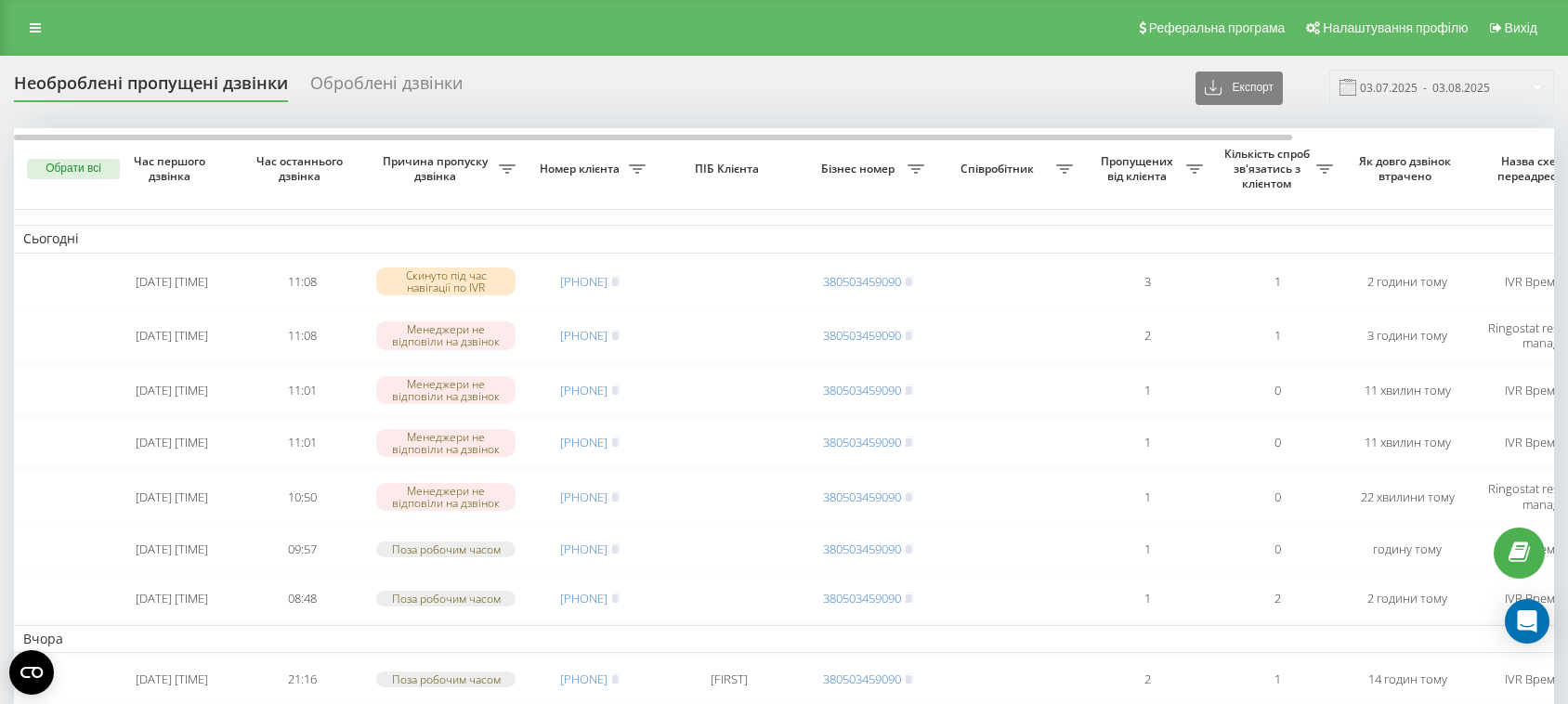 scroll, scrollTop: 0, scrollLeft: 0, axis: both 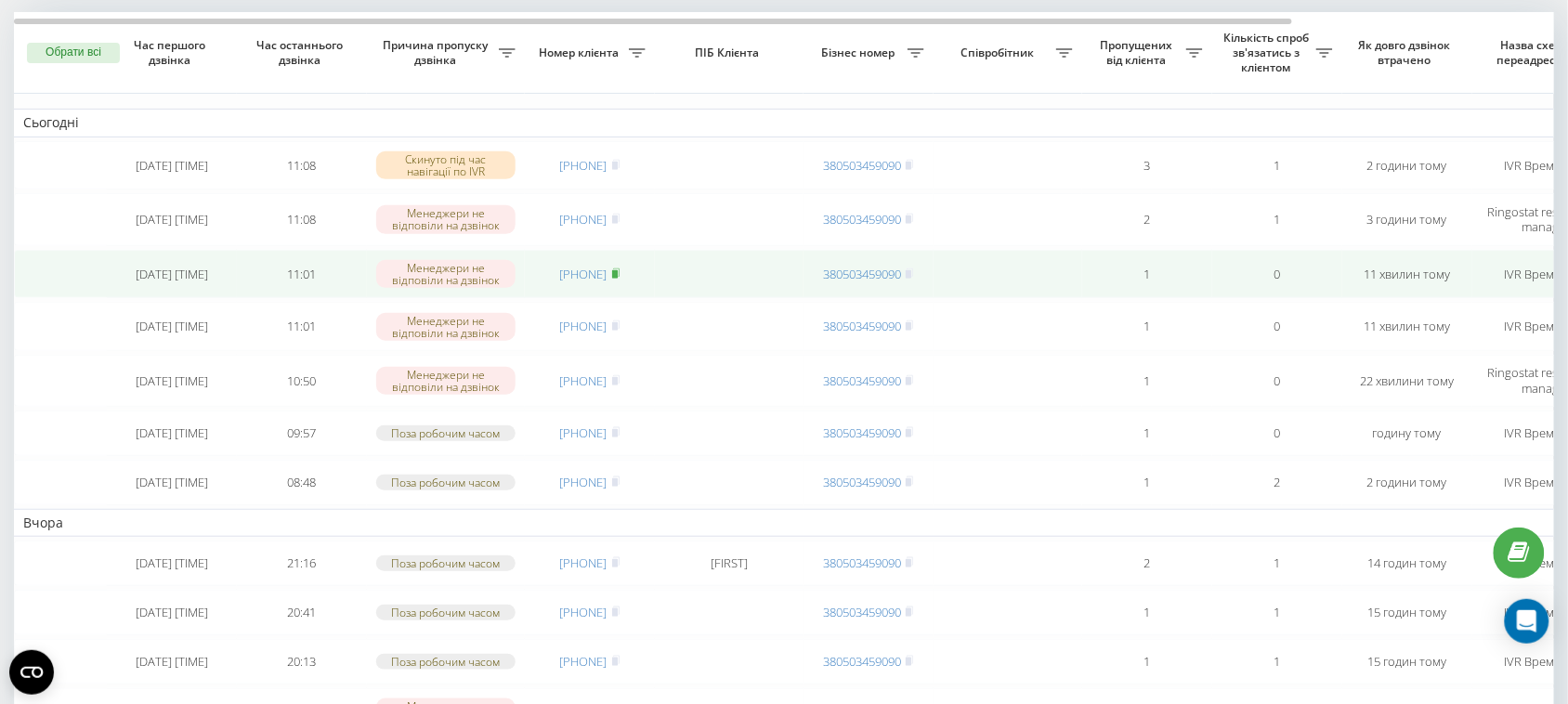 click 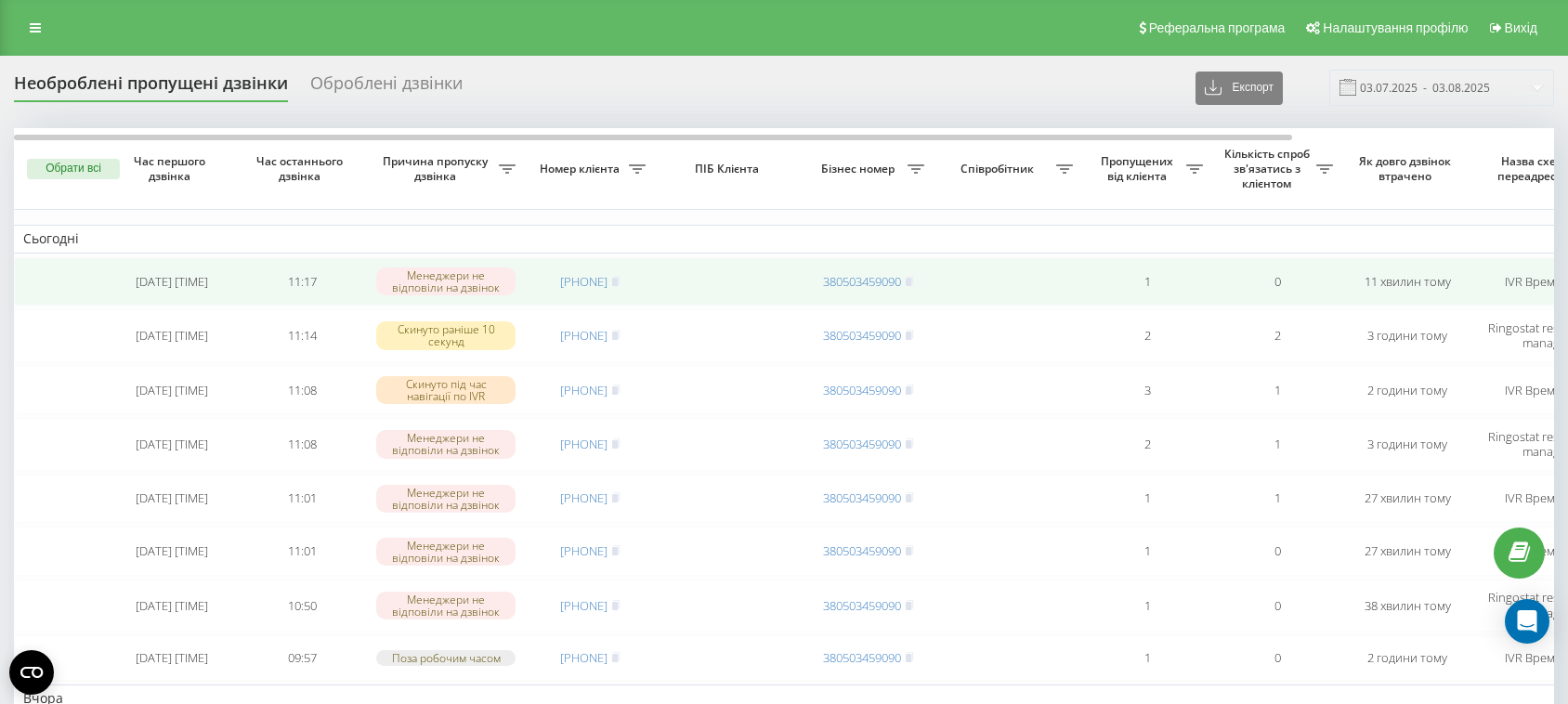 scroll, scrollTop: 116, scrollLeft: 0, axis: vertical 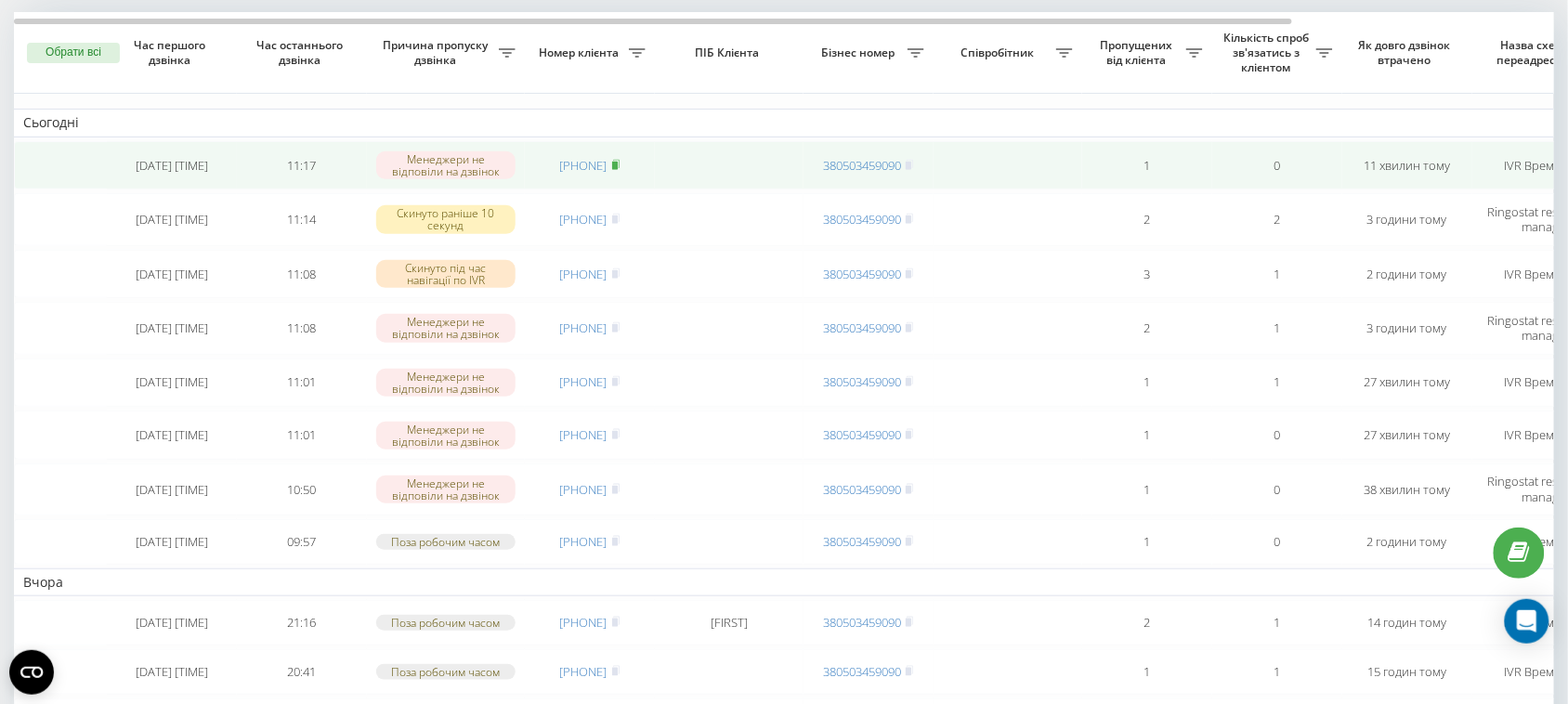 click 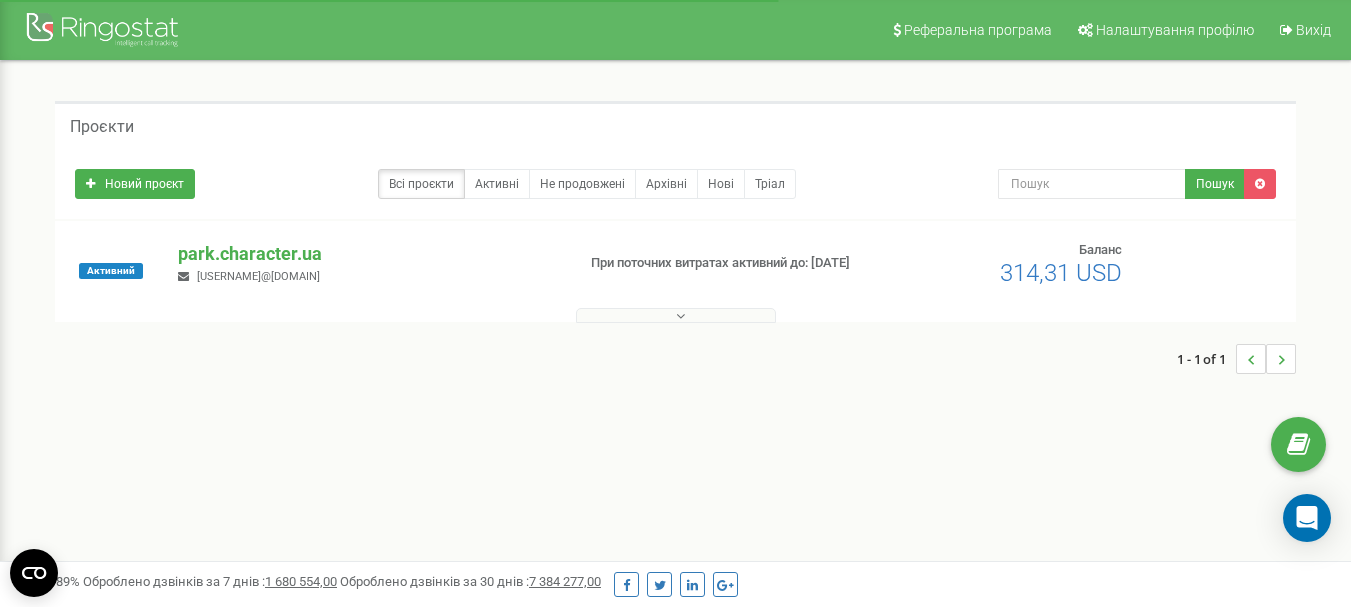 scroll, scrollTop: 0, scrollLeft: 0, axis: both 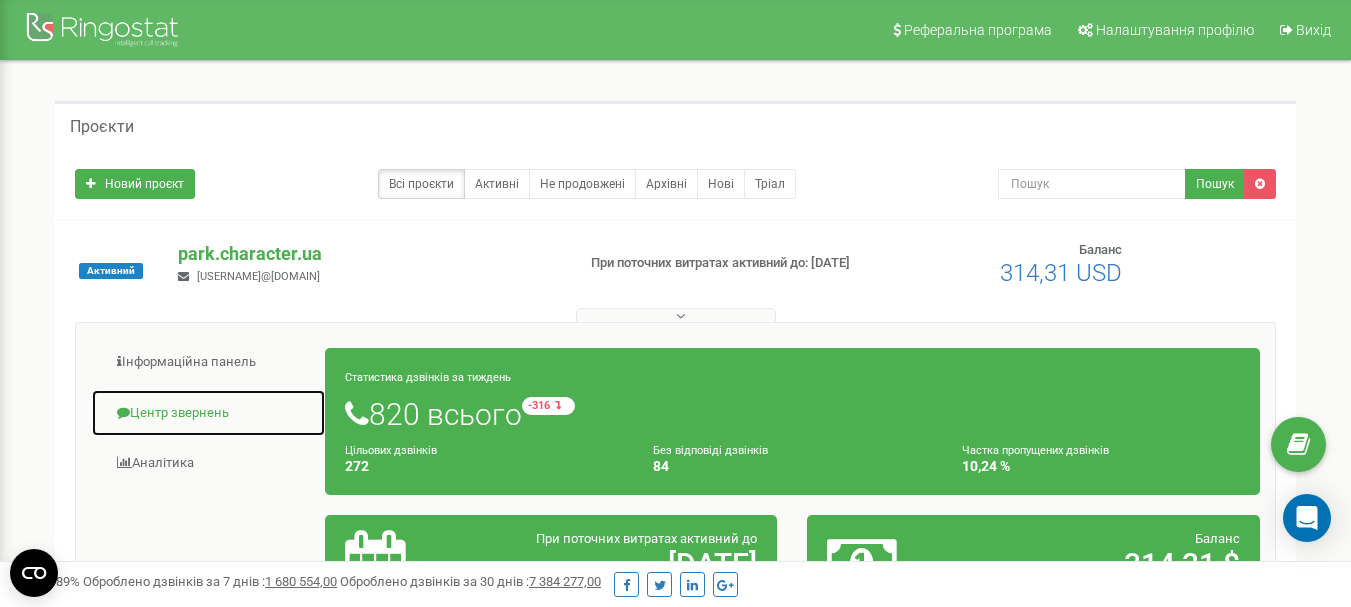 click on "Центр звернень" at bounding box center [208, 413] 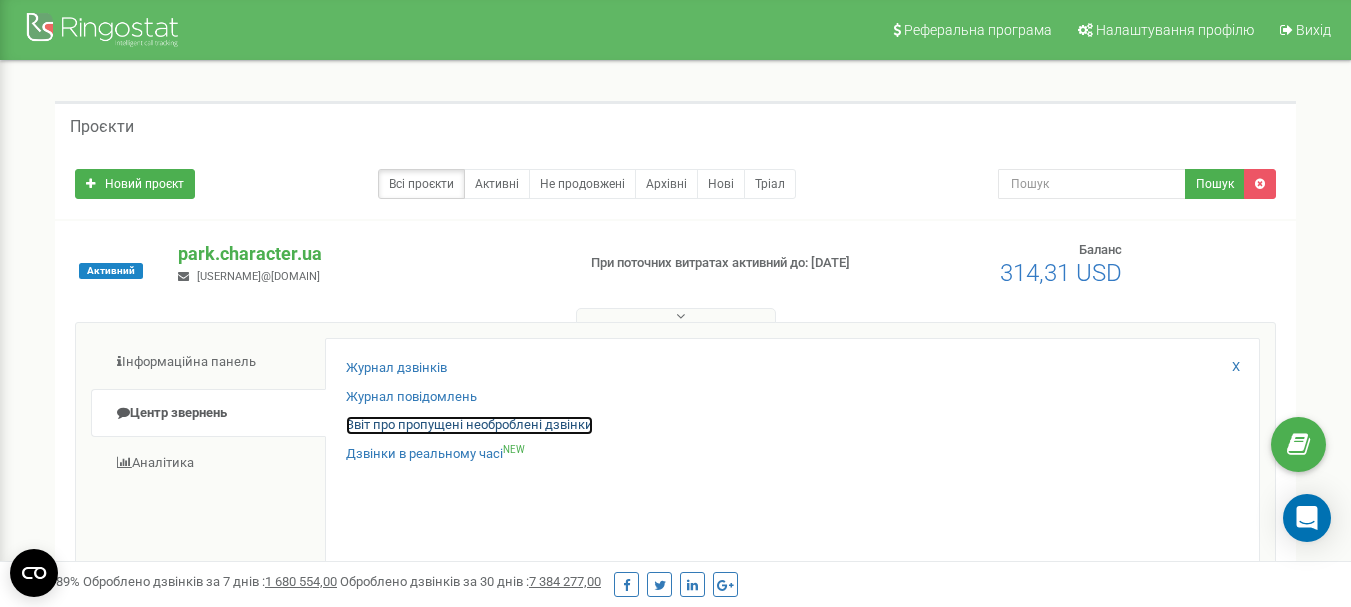 click on "Звіт про пропущені необроблені дзвінки" at bounding box center [469, 425] 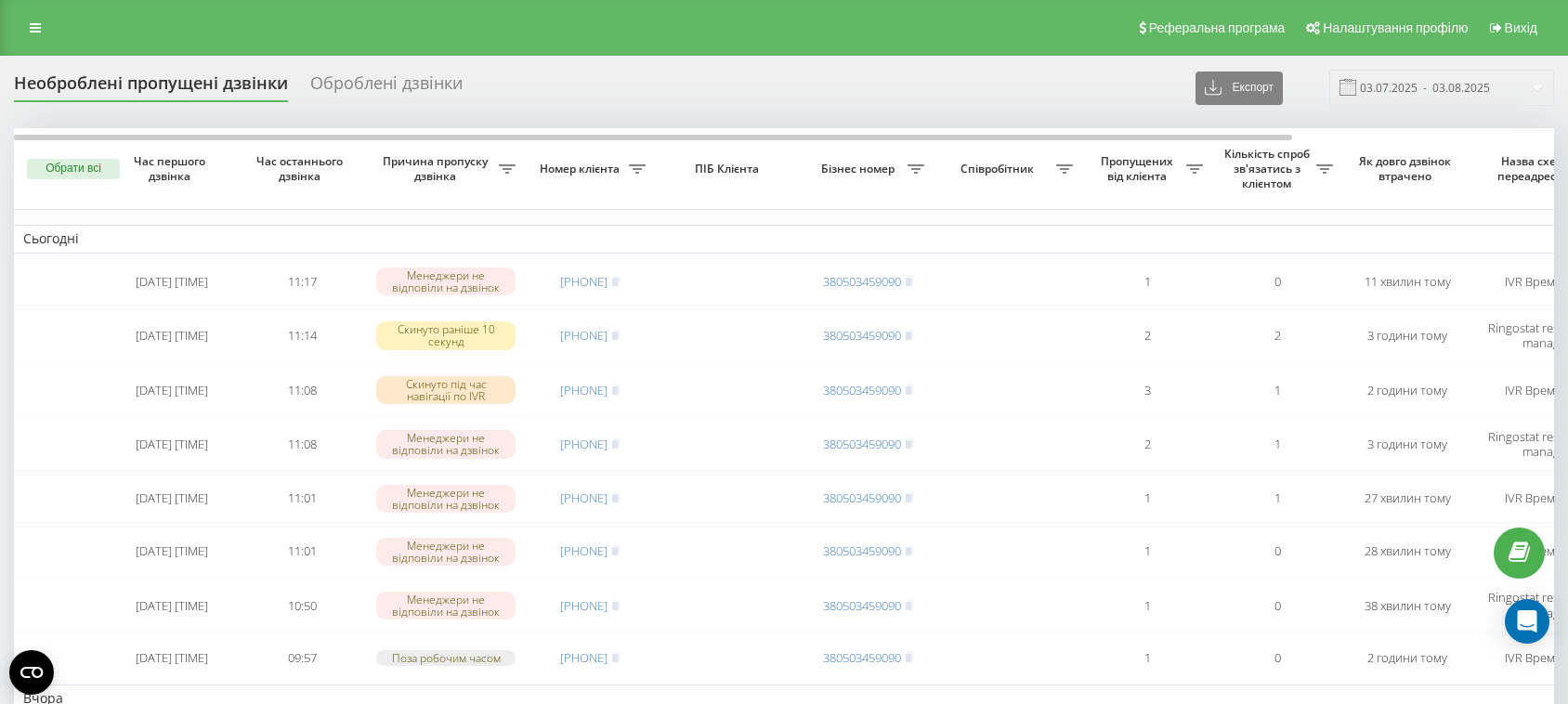 scroll, scrollTop: 0, scrollLeft: 0, axis: both 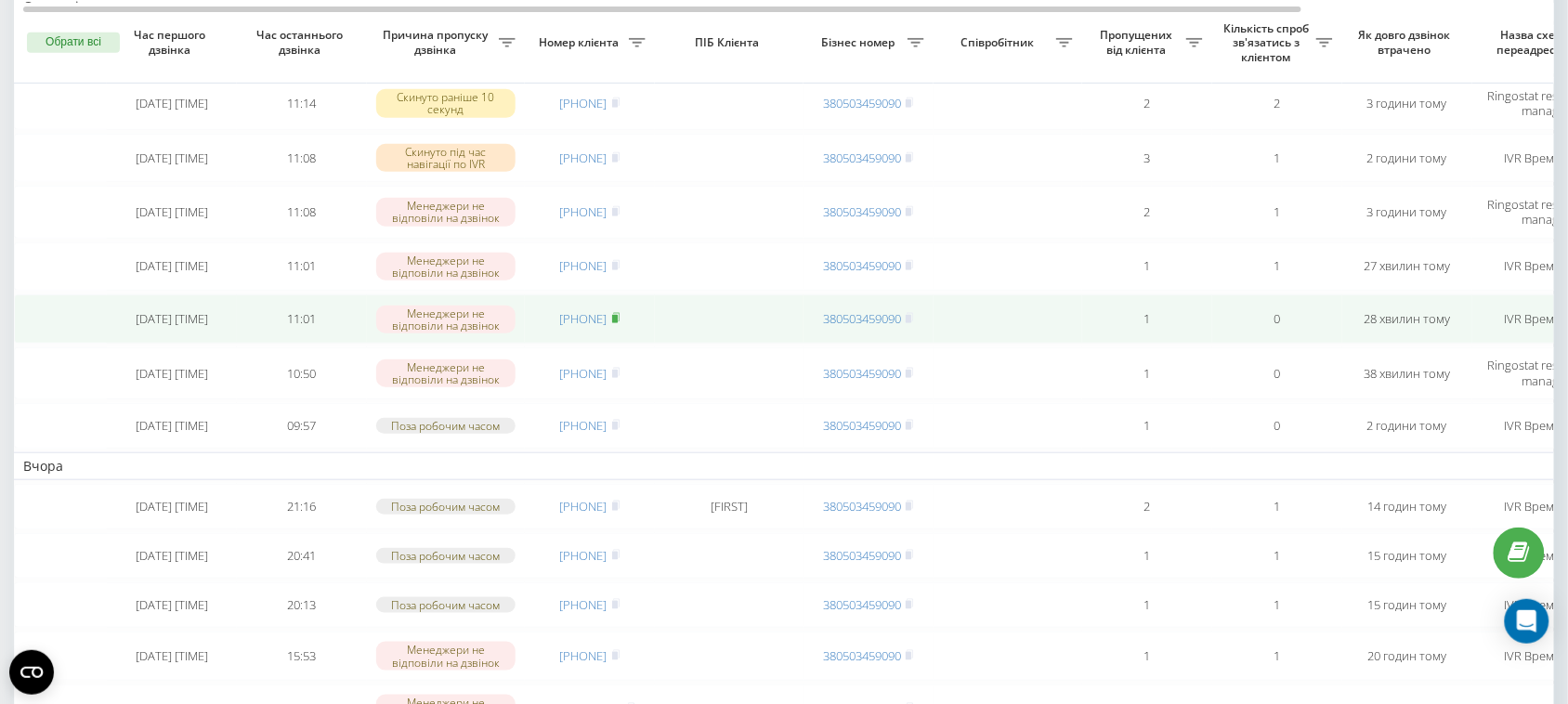click 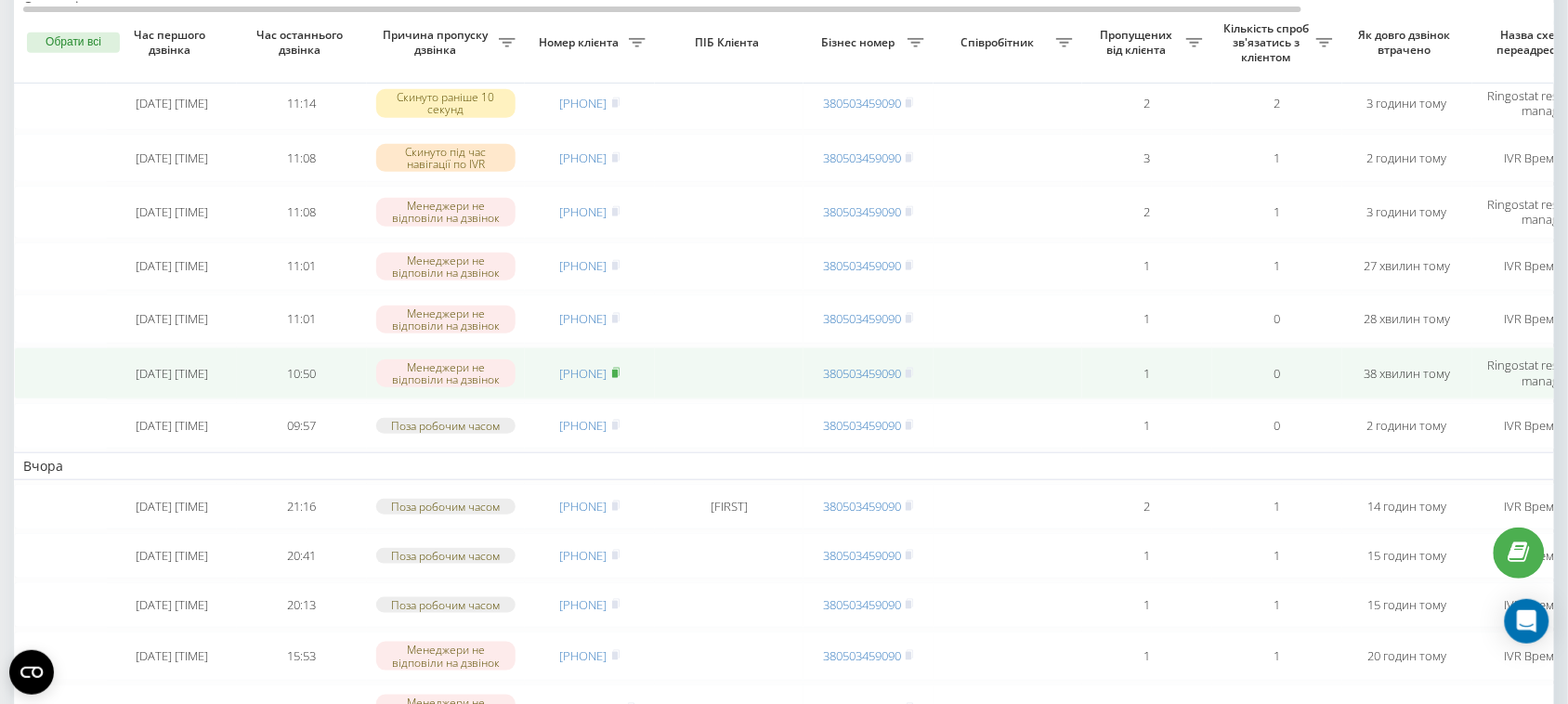 click 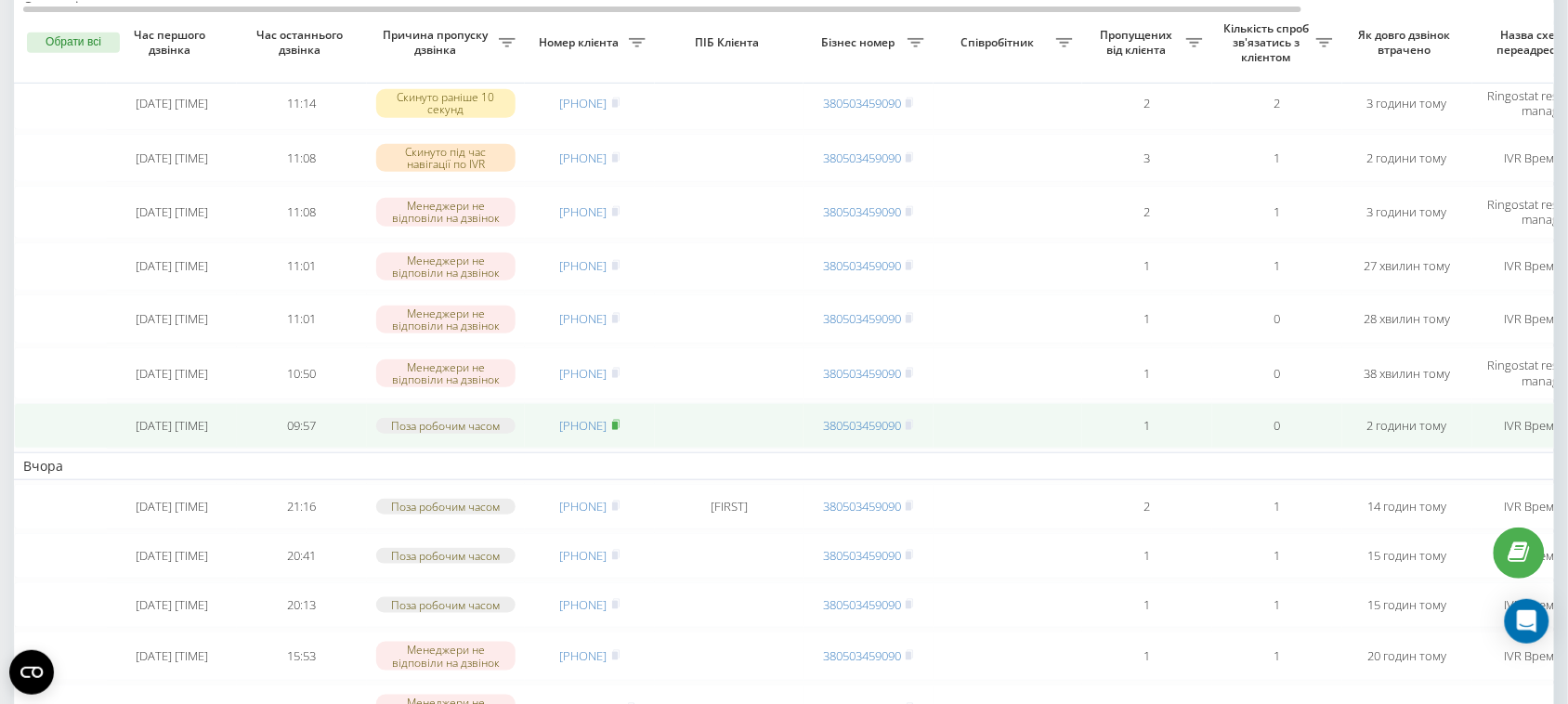 click 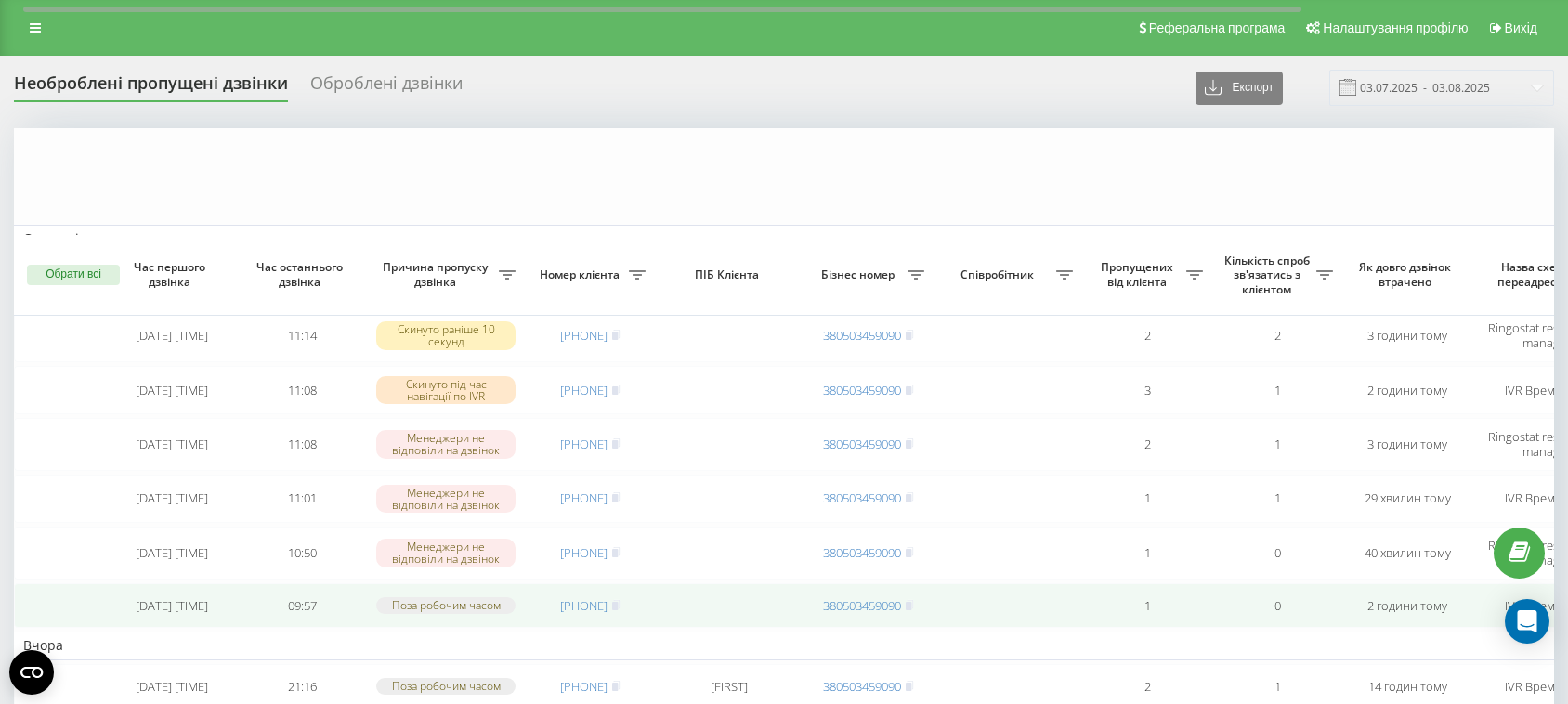 scroll, scrollTop: 232, scrollLeft: 0, axis: vertical 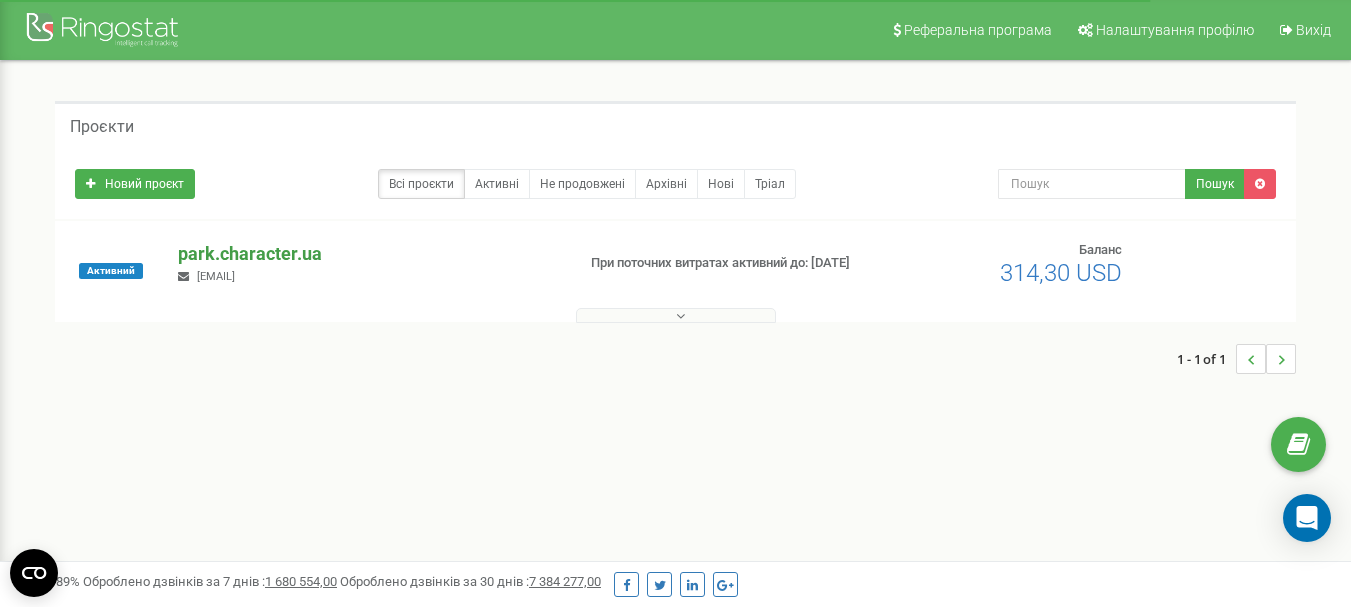 click on "park.character.ua" at bounding box center (368, 254) 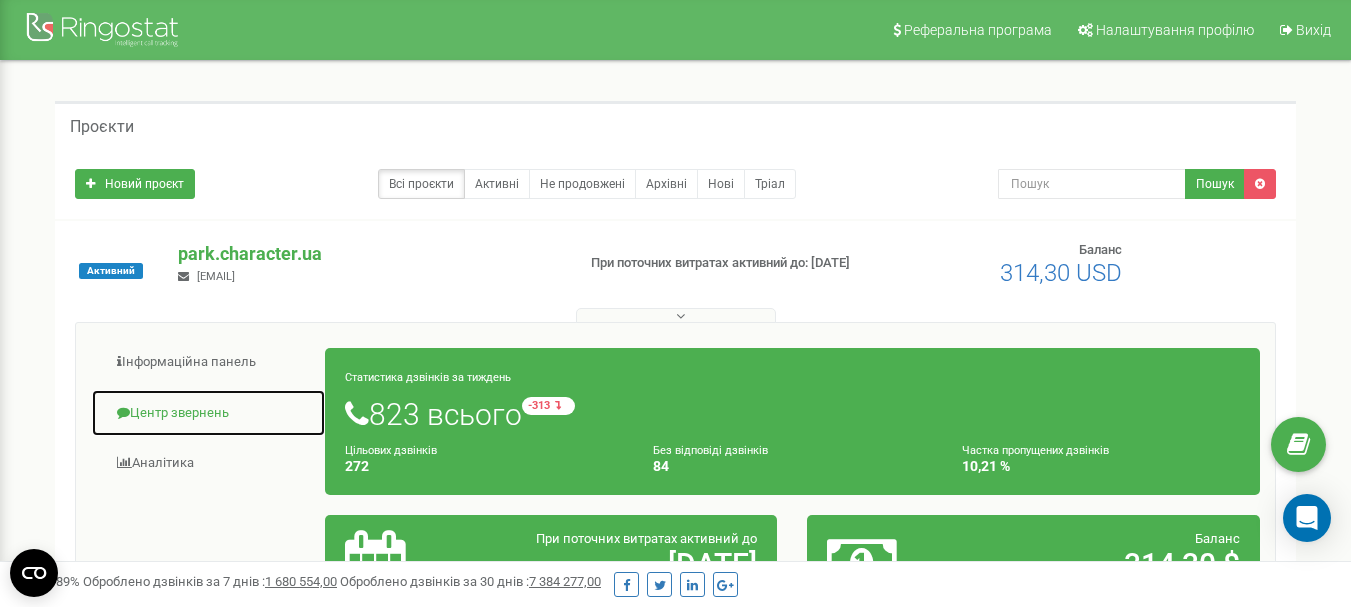 click on "Центр звернень" at bounding box center [208, 413] 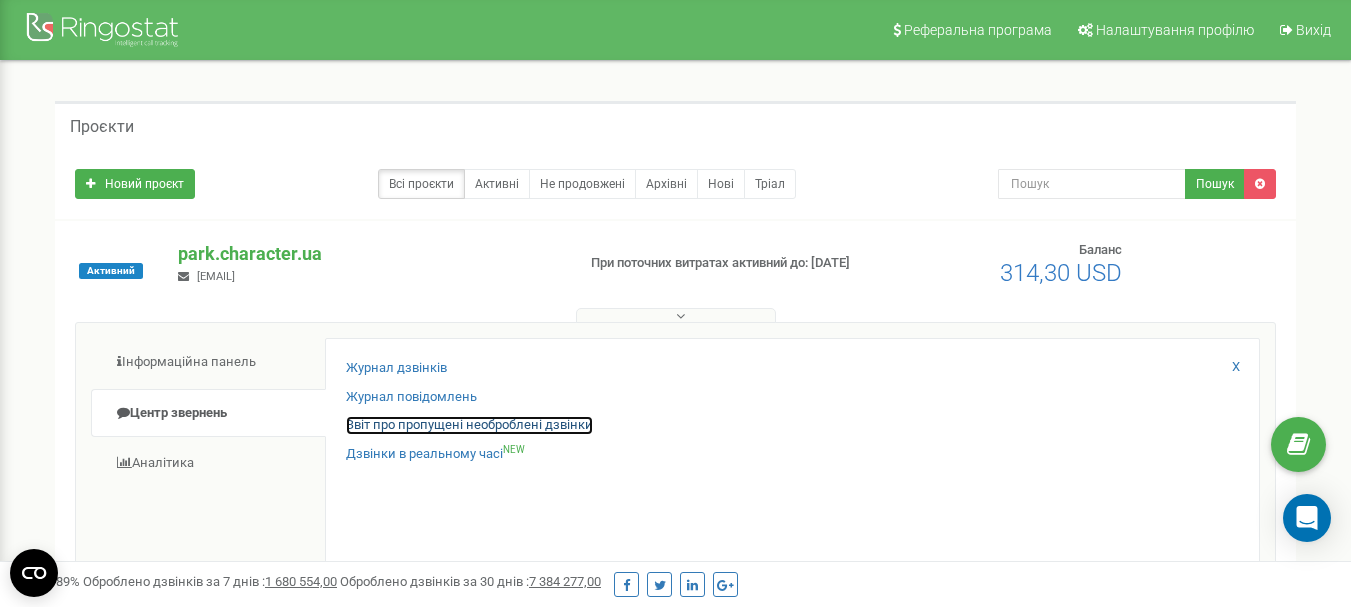 click on "Звіт про пропущені необроблені дзвінки" at bounding box center (469, 425) 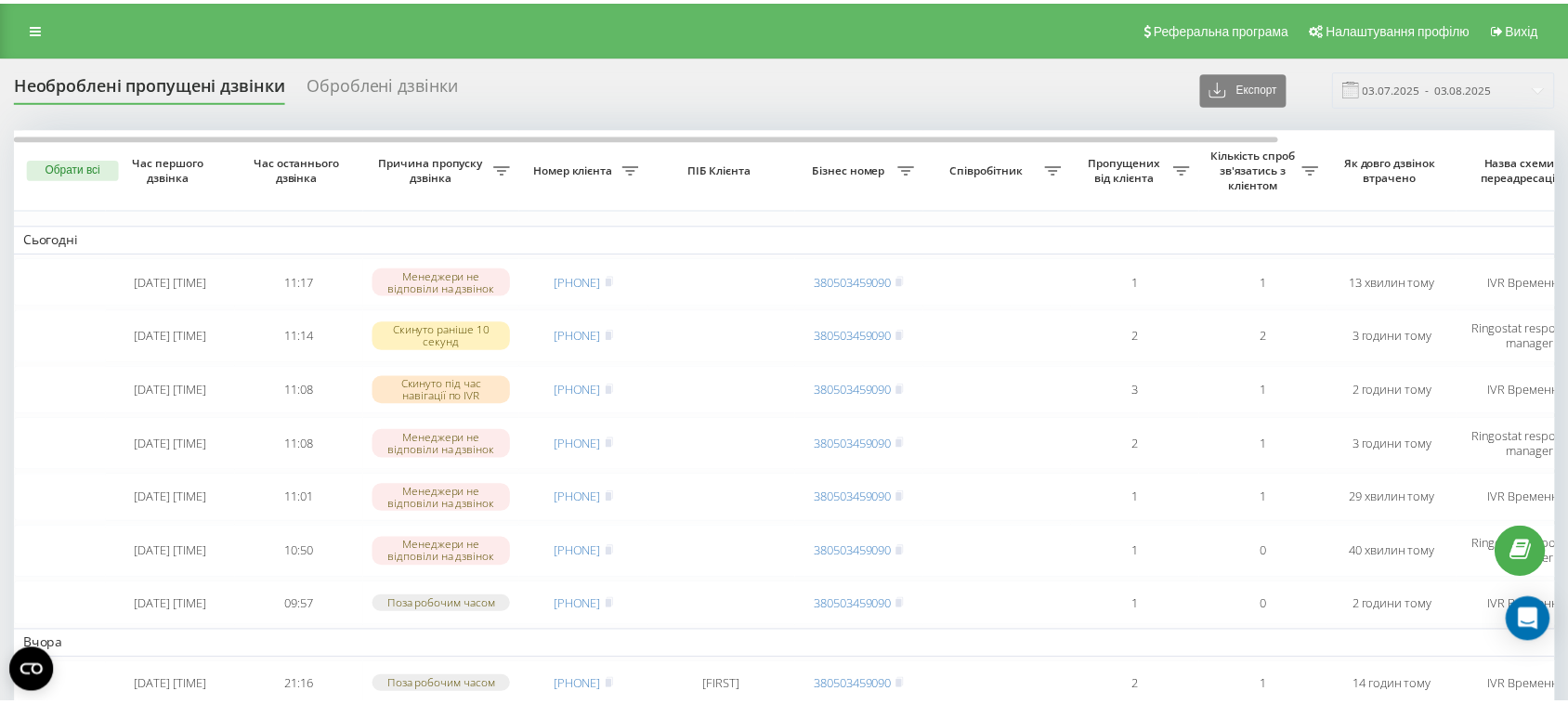 scroll, scrollTop: 0, scrollLeft: 0, axis: both 